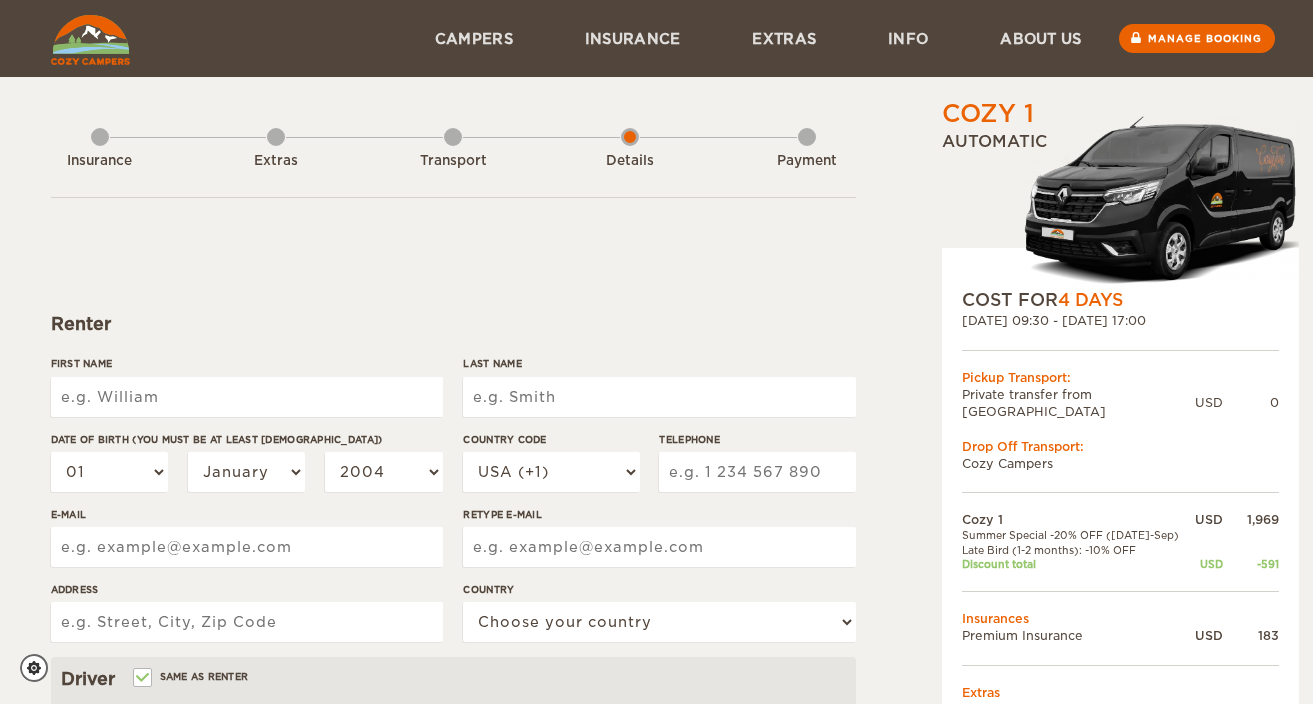scroll, scrollTop: 0, scrollLeft: 0, axis: both 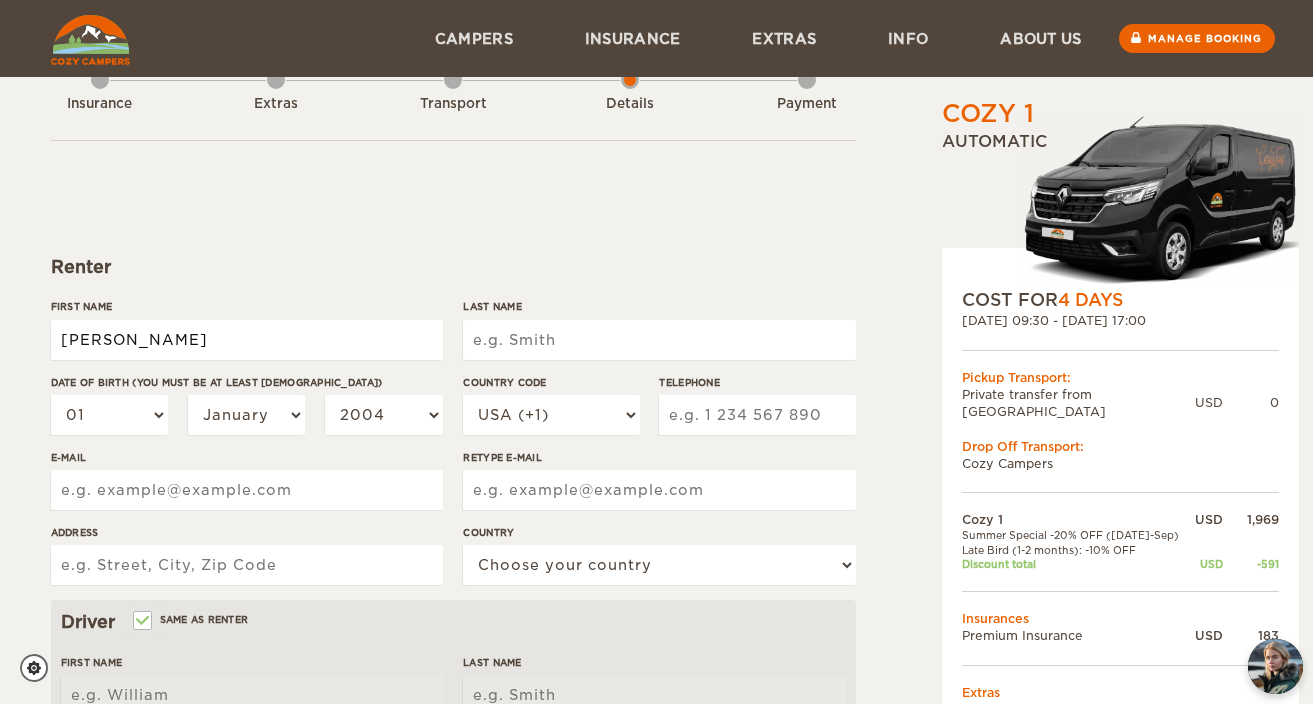 type on "Matias" 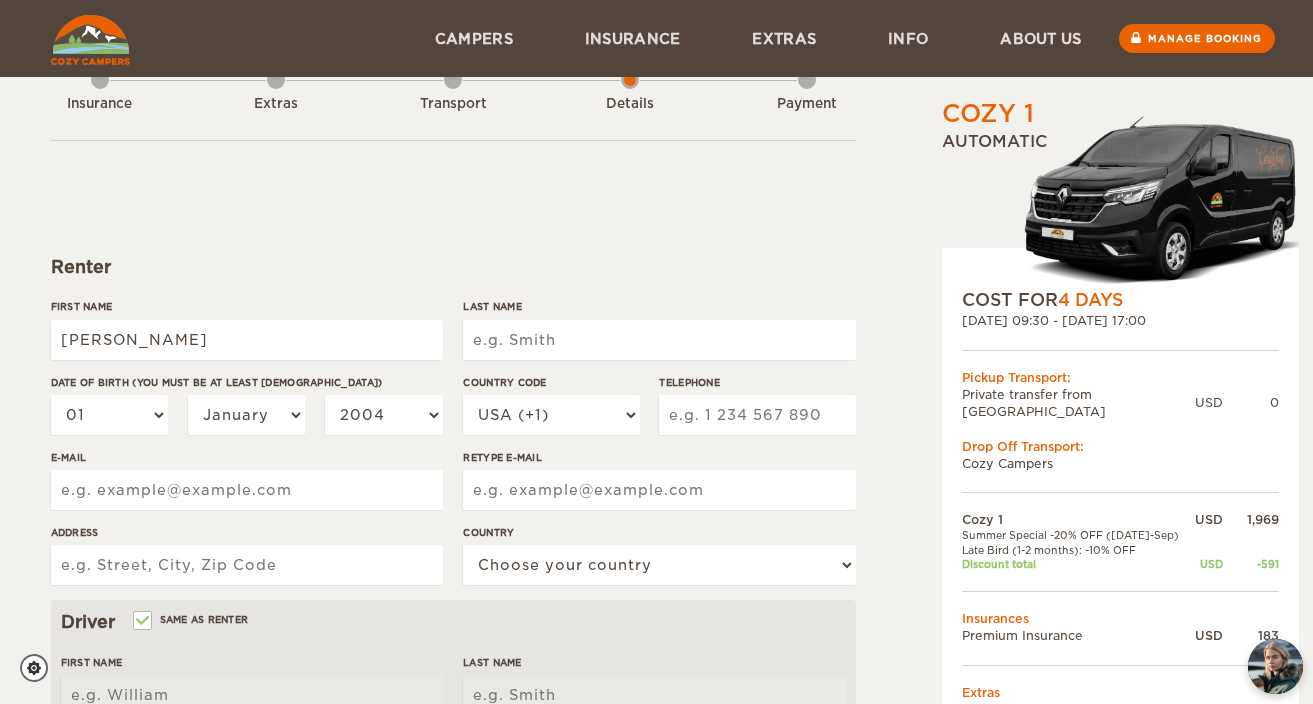 type on "Matias" 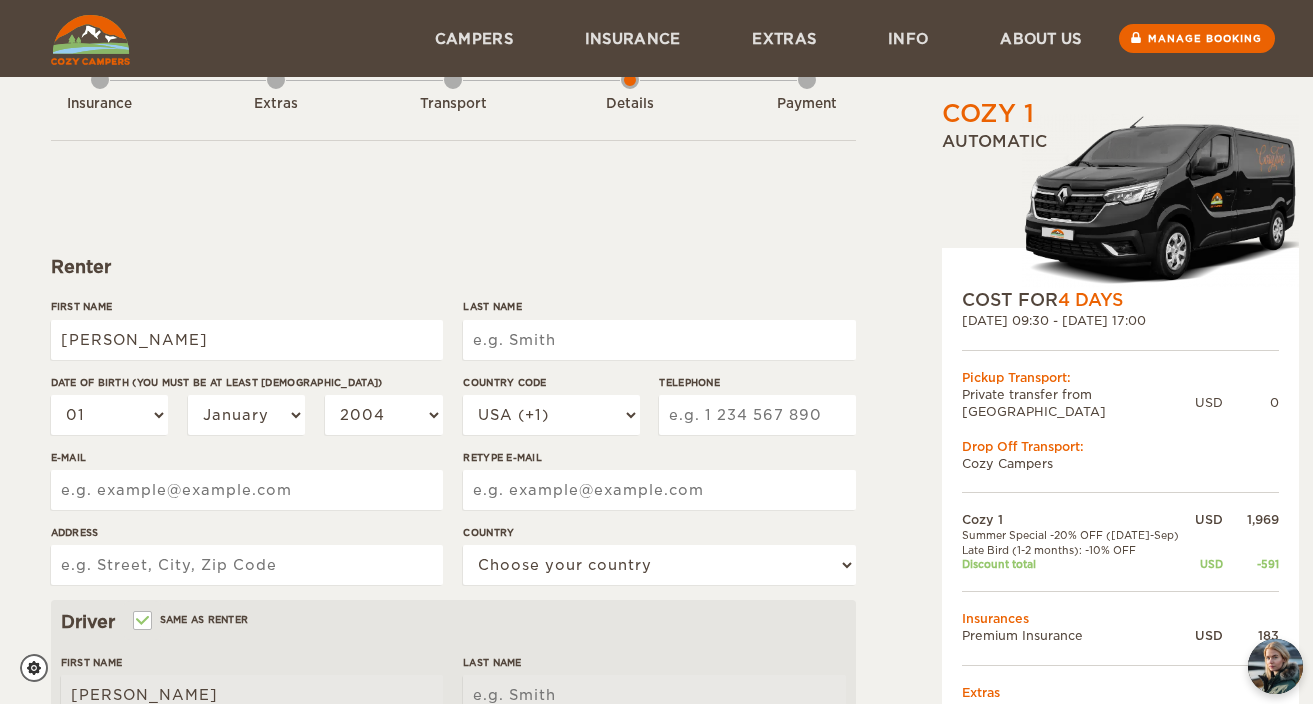 type on "S" 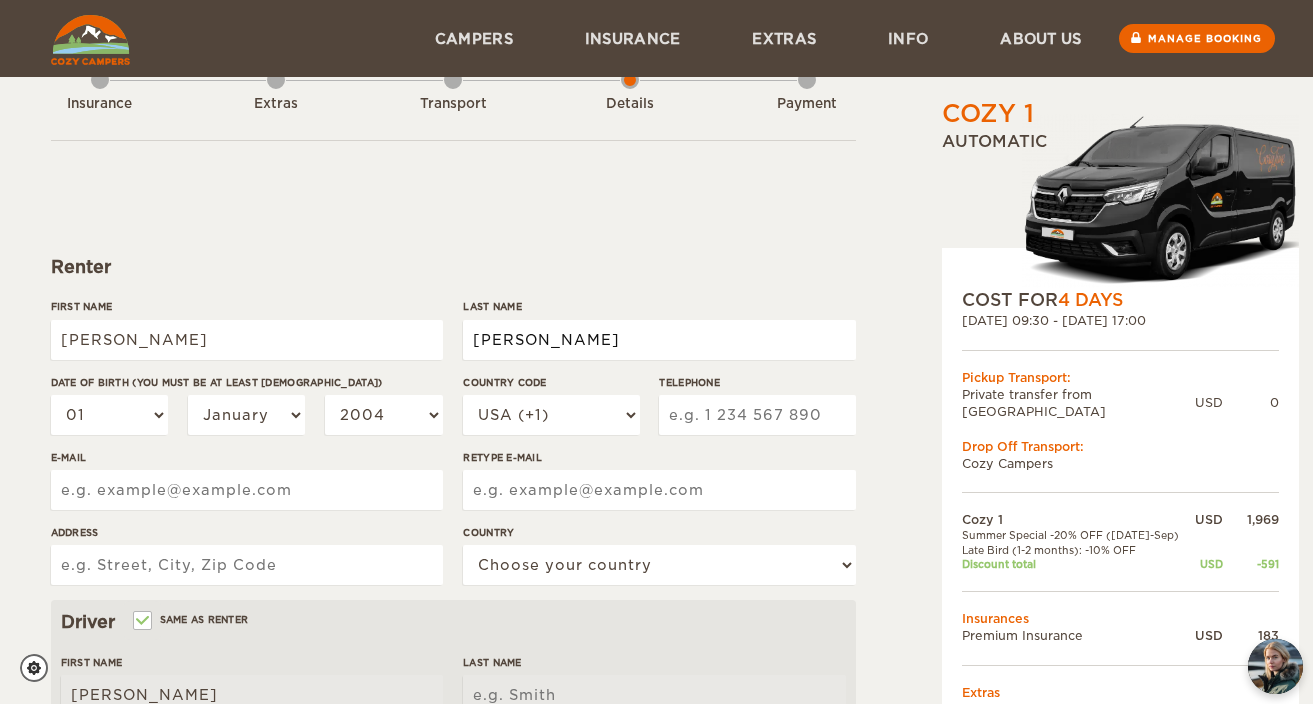 type on "Dermond" 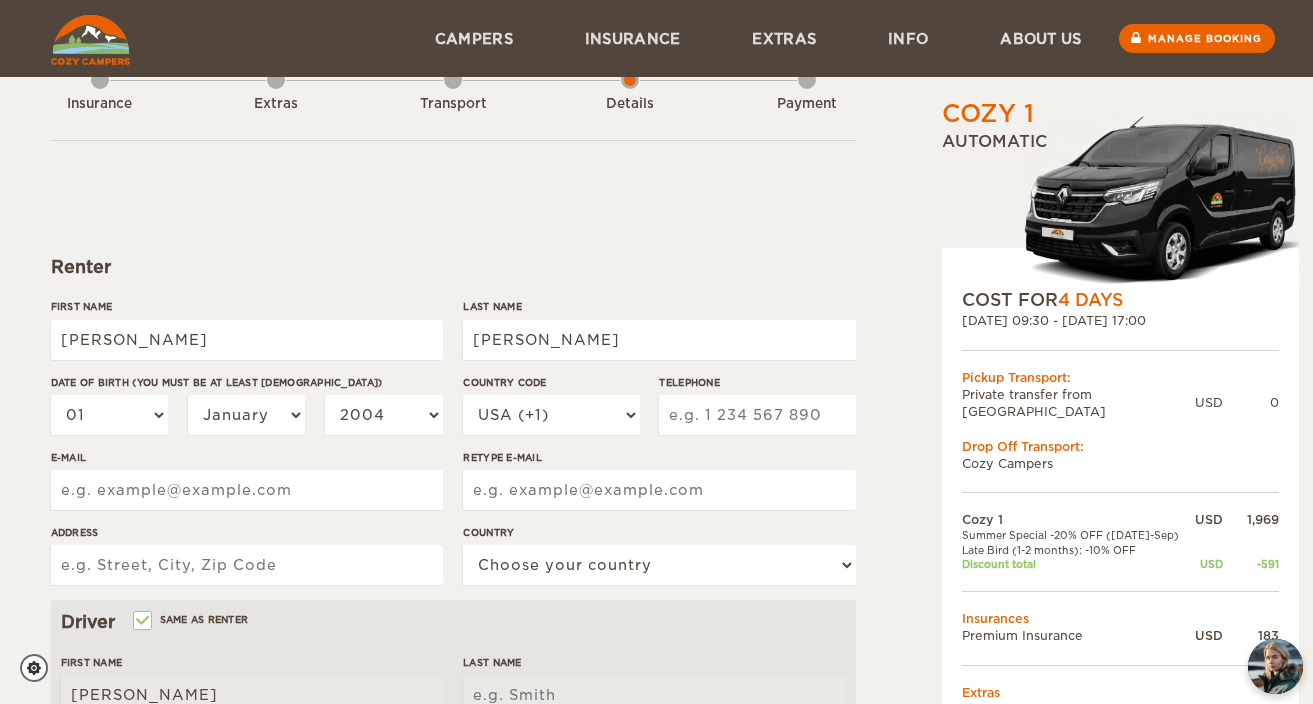type on "Dermond" 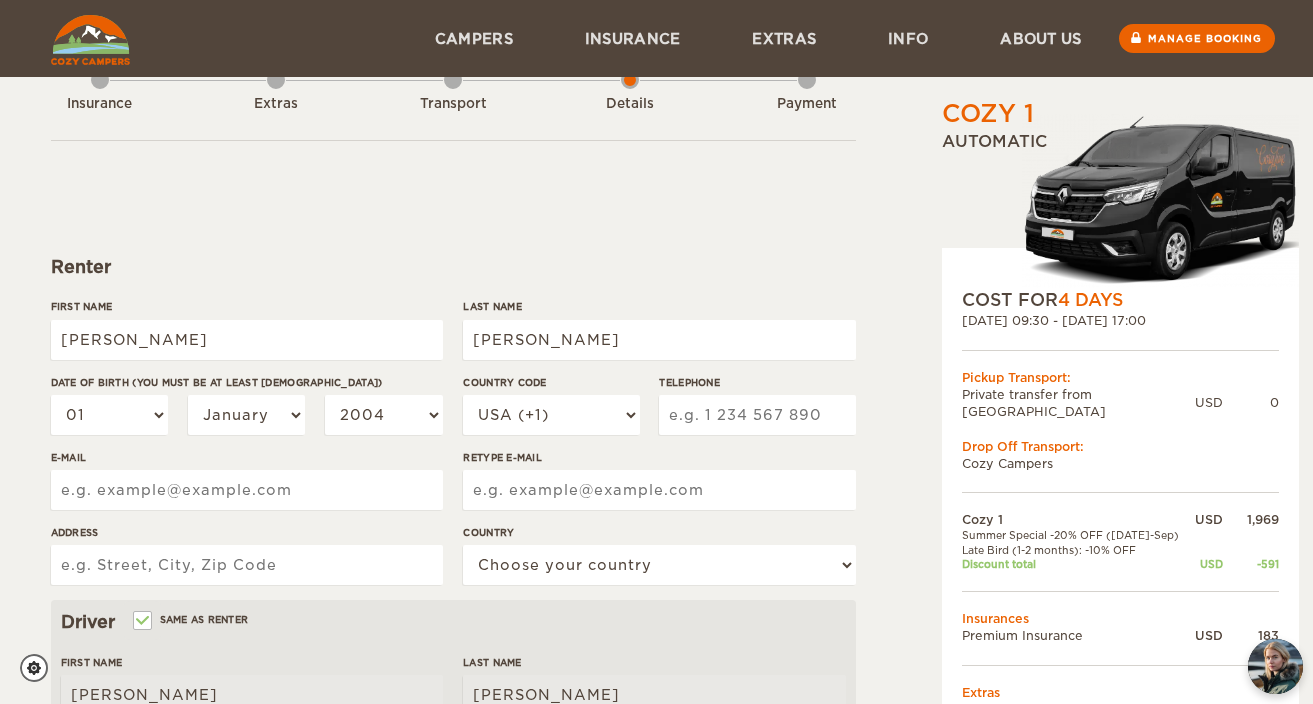 click on "Renter
First Name
Matias
Last Name
Dermond
Date of birth (You must be at least 20 years old)
01
02
03
04
05
06
07
08
09
10
11
12
13
14
15
16
17
18
19
20
21
22
23
24
25
26
27
28
29
30
31
January
February
March
April
May
June
July
August
September
October
November
December
2004 2003 2002 2001 2000 1999 1998 1997 1996 1995 1994 1993 1992 1991 1990 1989 1988 1987 1986 1985 1984 1983 1982 1981 1980 1979 1978 1977 1976 1975 1974 1973 1972 1971 1970 1969 1968 1967 1966 1965 1964 1963 1962 1961 1960 1959 1958 1957 1956 1955 1954 1953 1952 1951 1950 1949 1948 1947" at bounding box center [453, 666] 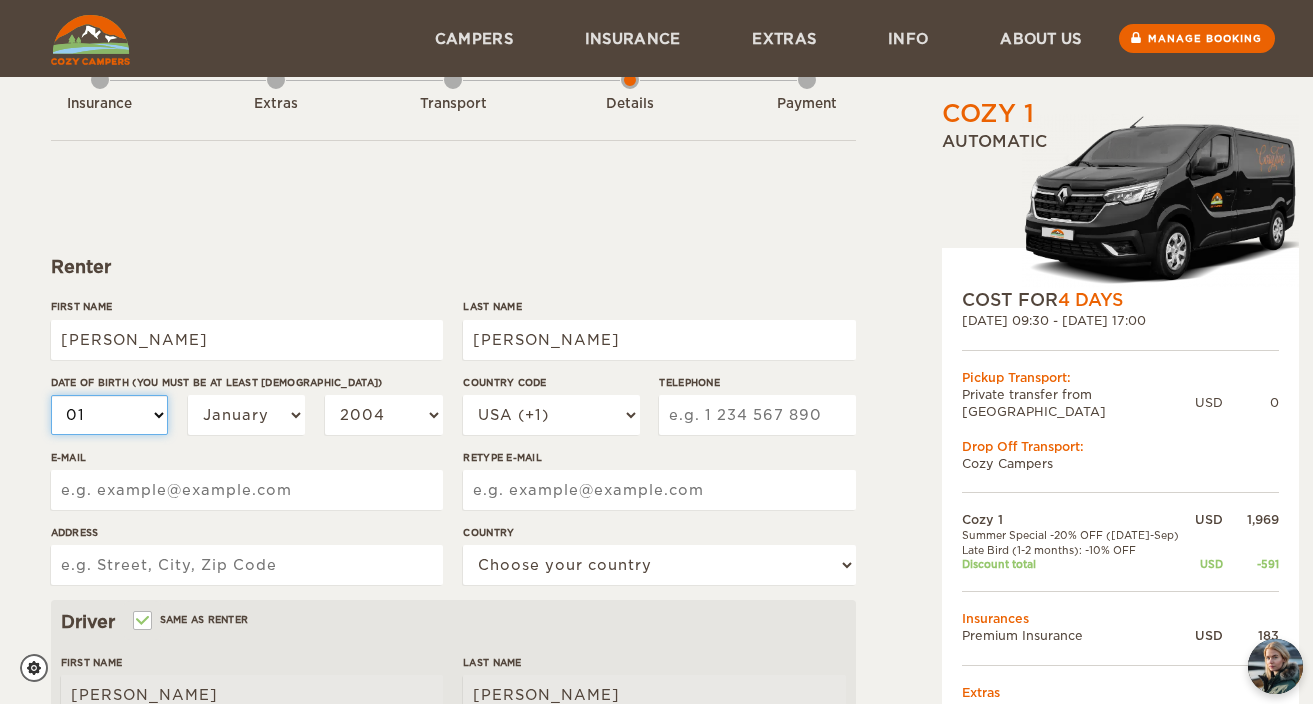 select on "10" 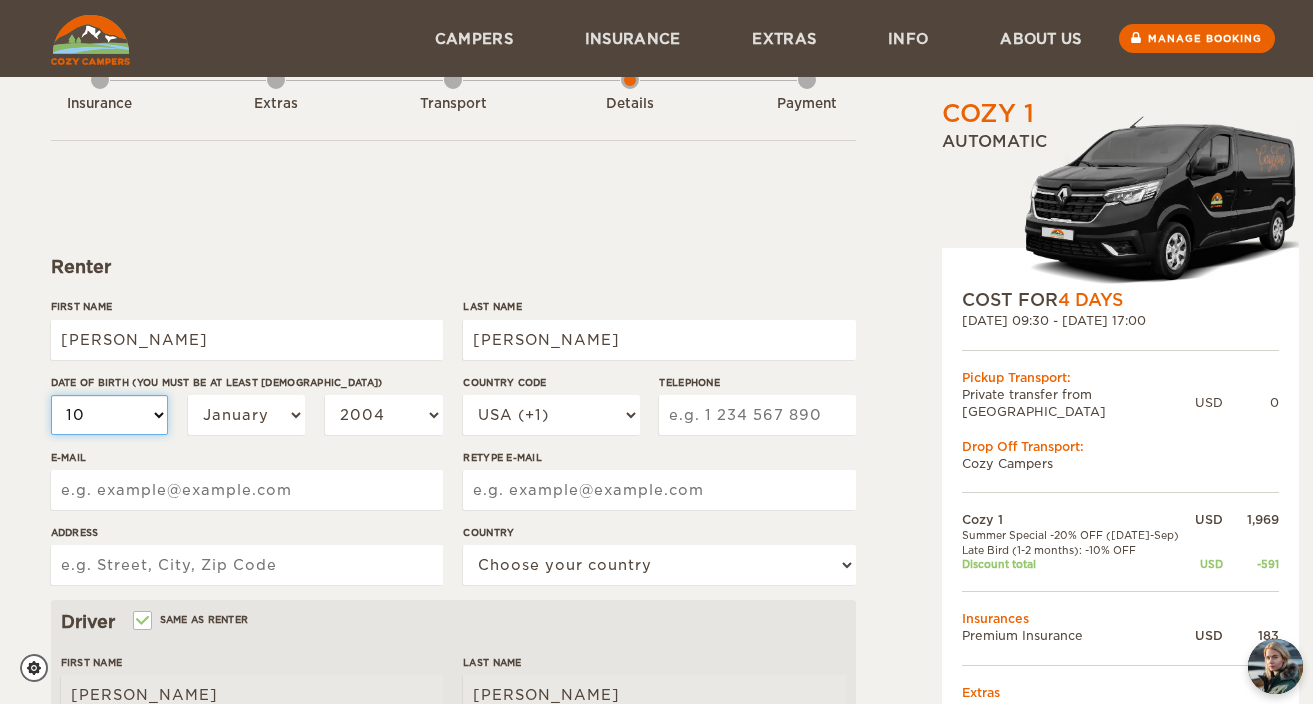 select on "10" 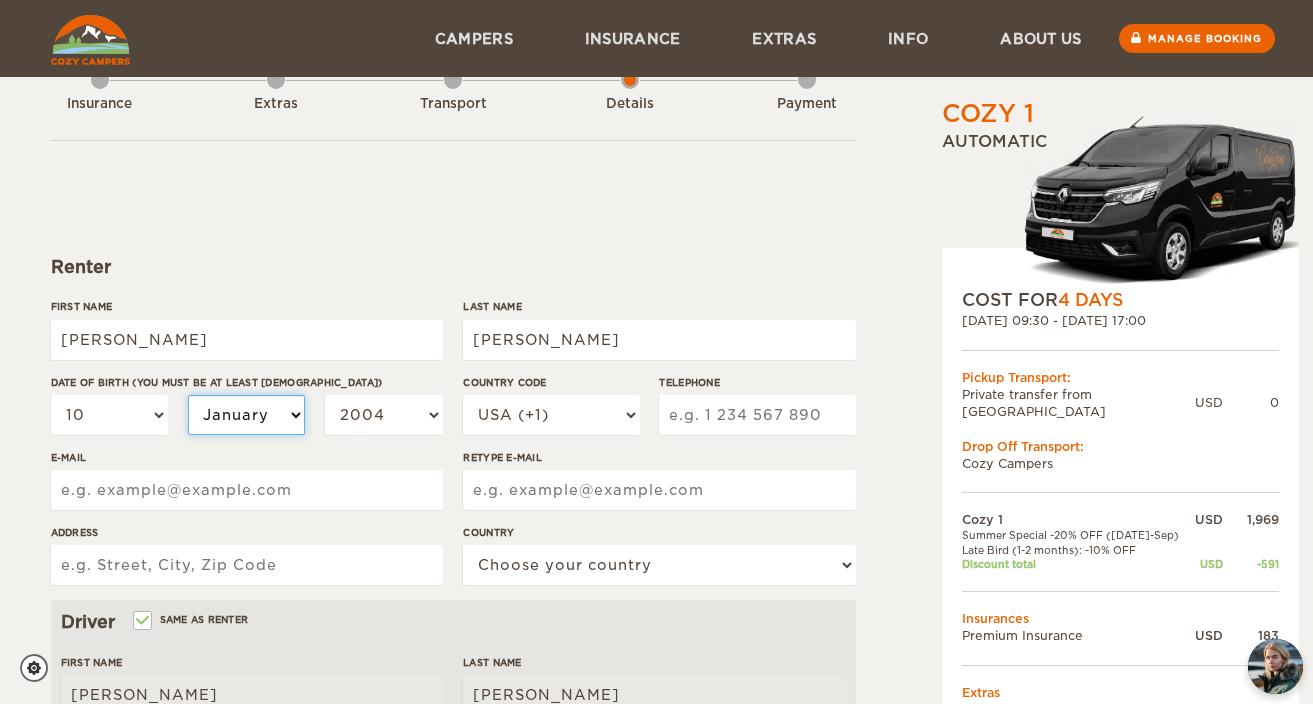 select on "06" 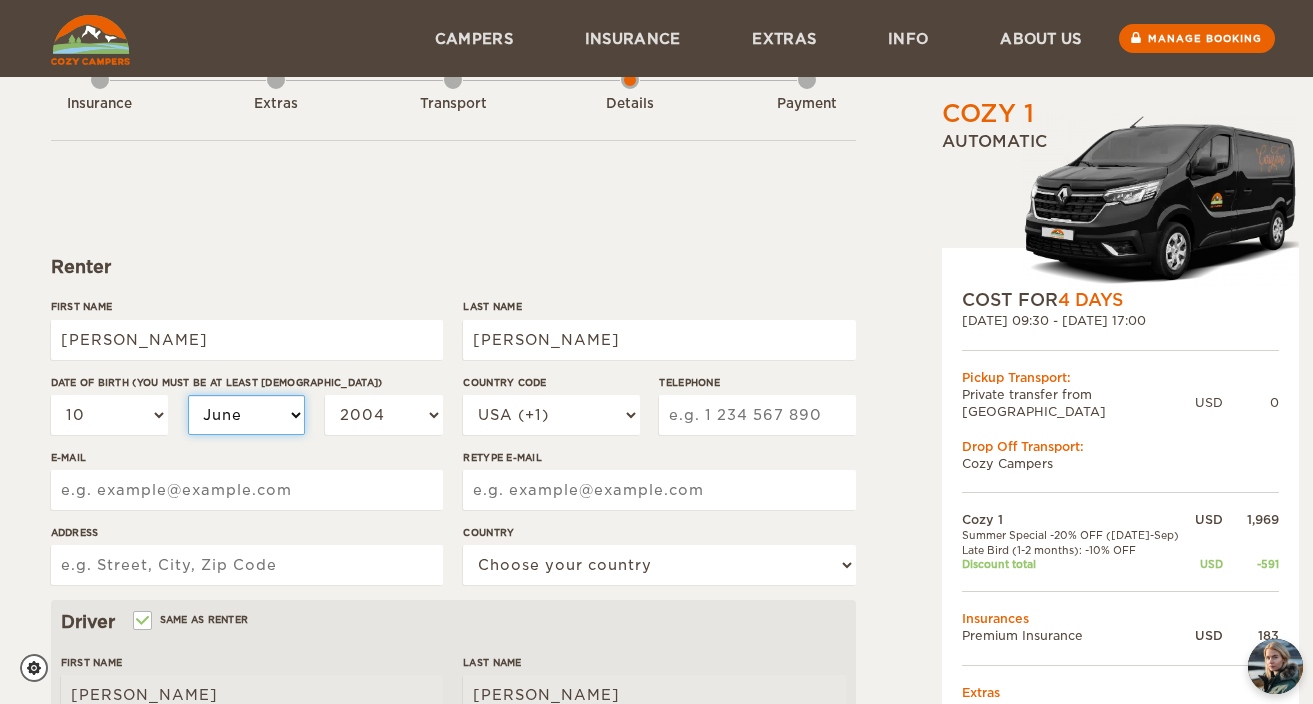select on "06" 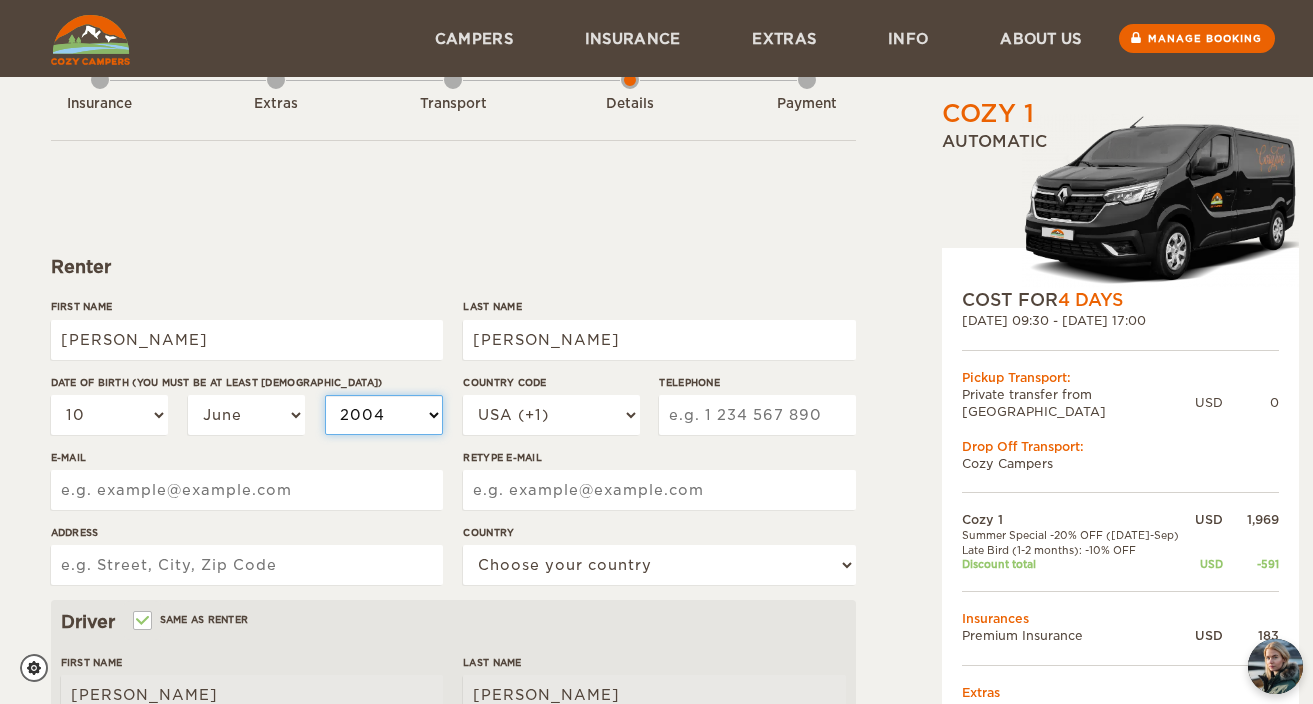 select on "2001" 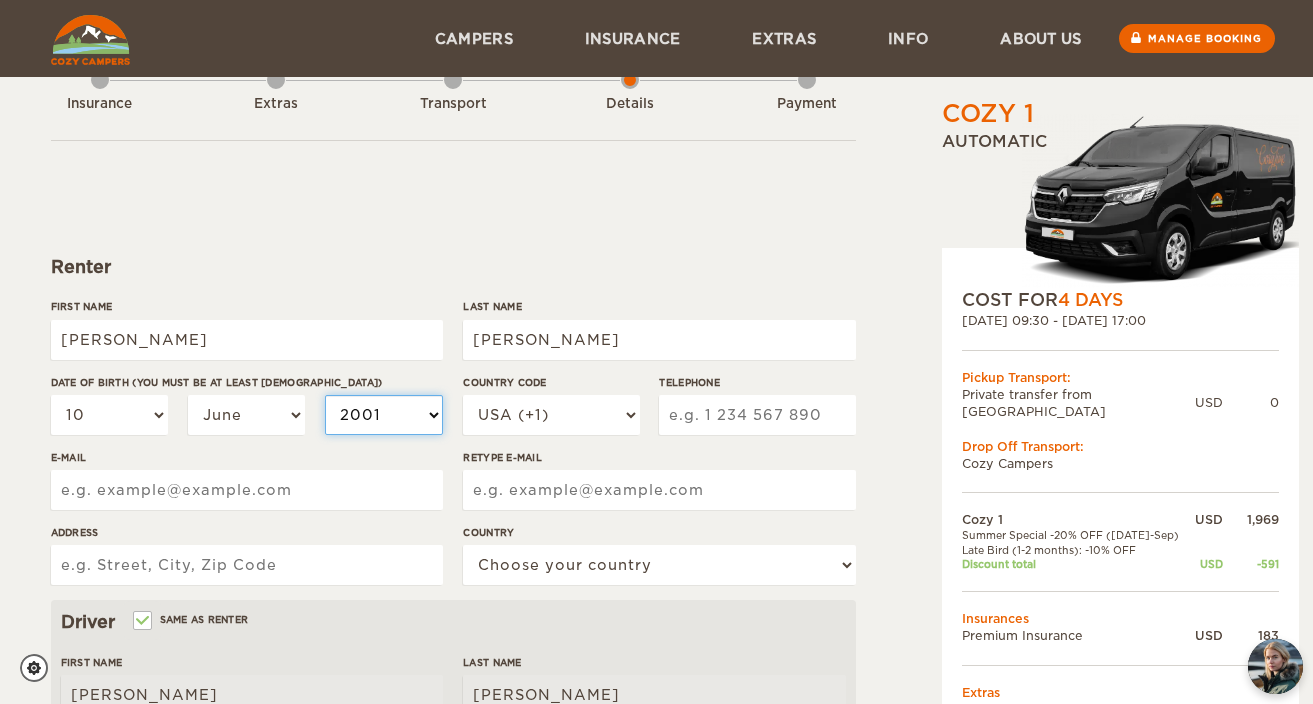 select on "2001" 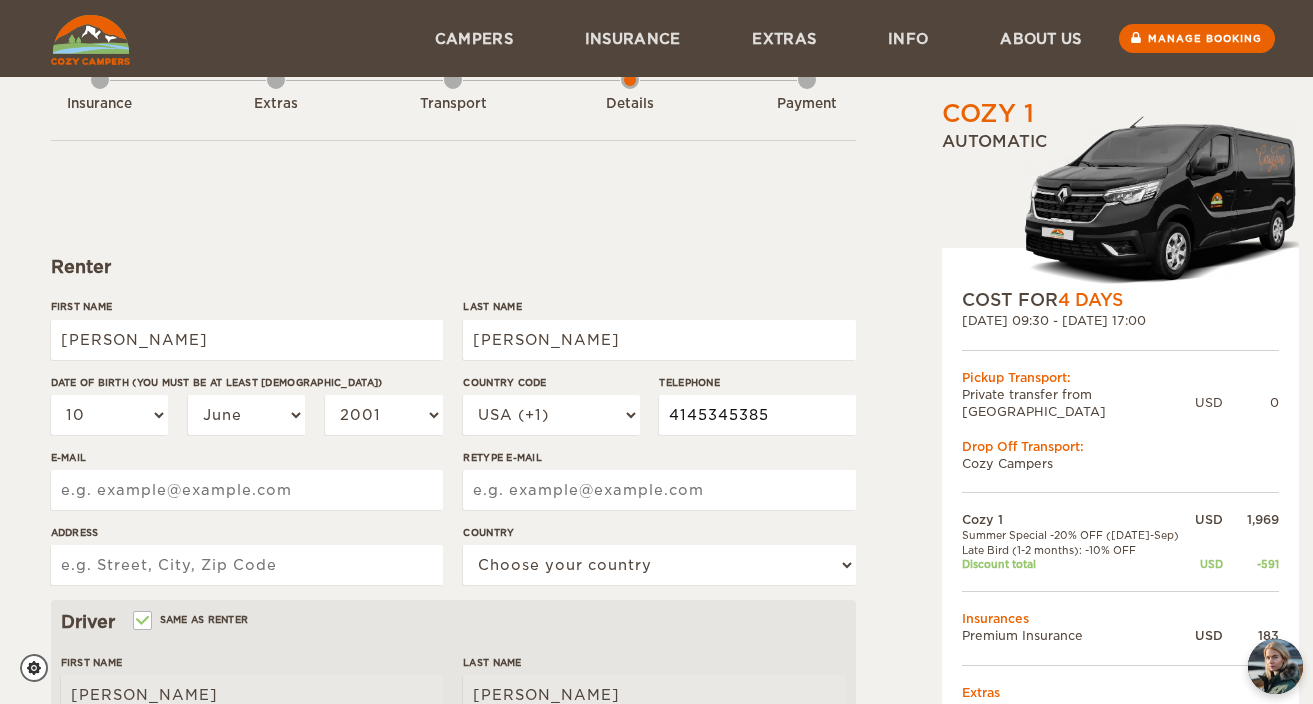 type on "4145345385" 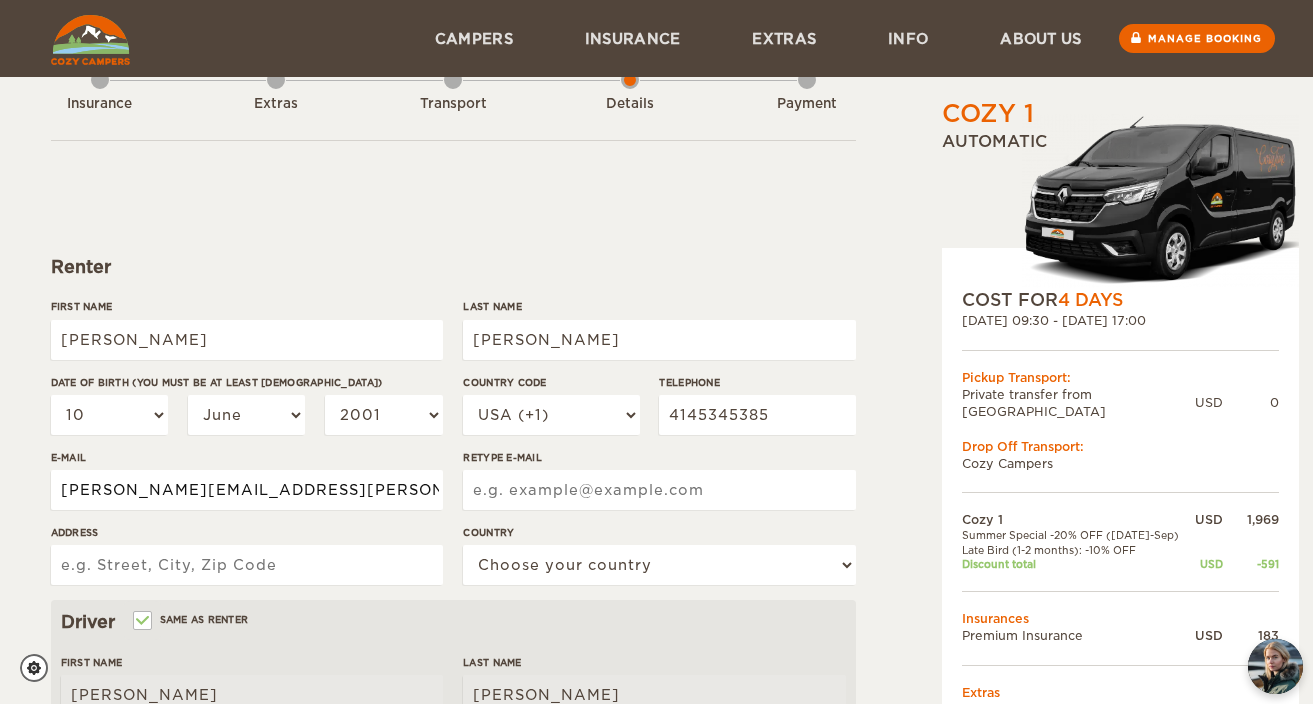 type on "matias.dermond@gmail.com" 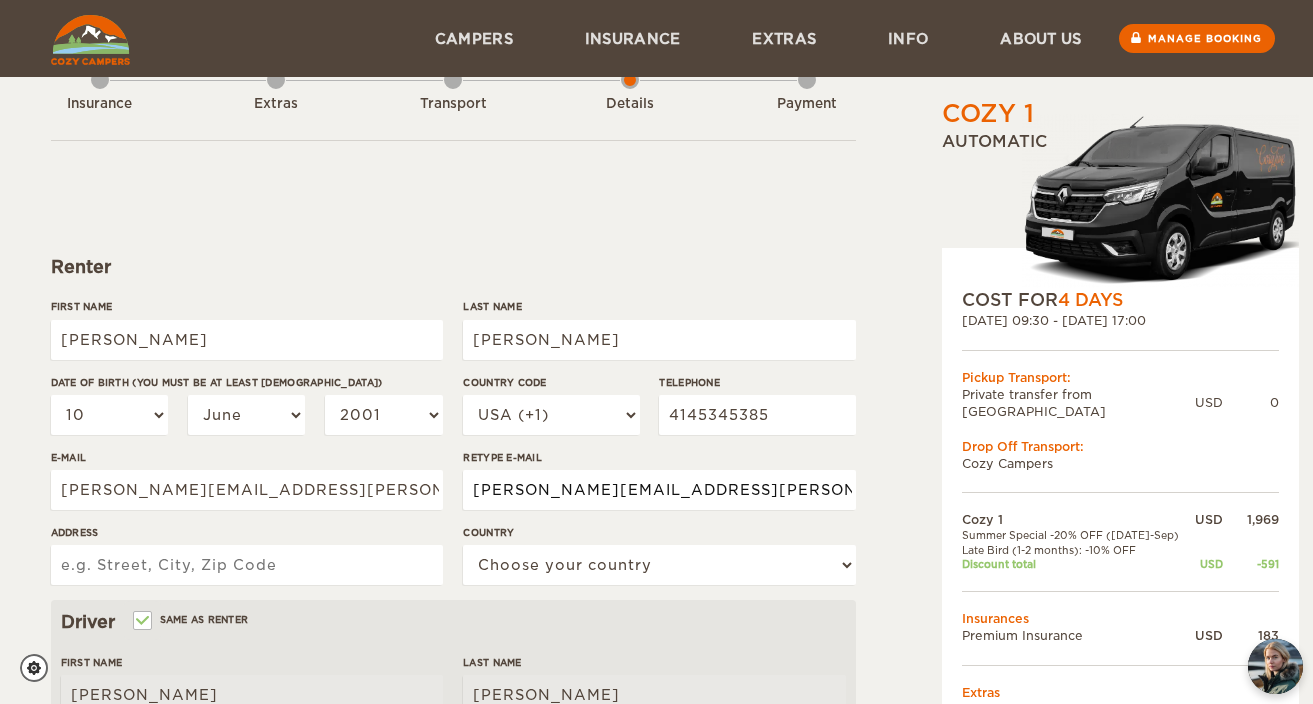 type on "matias.dermond@gmail.com" 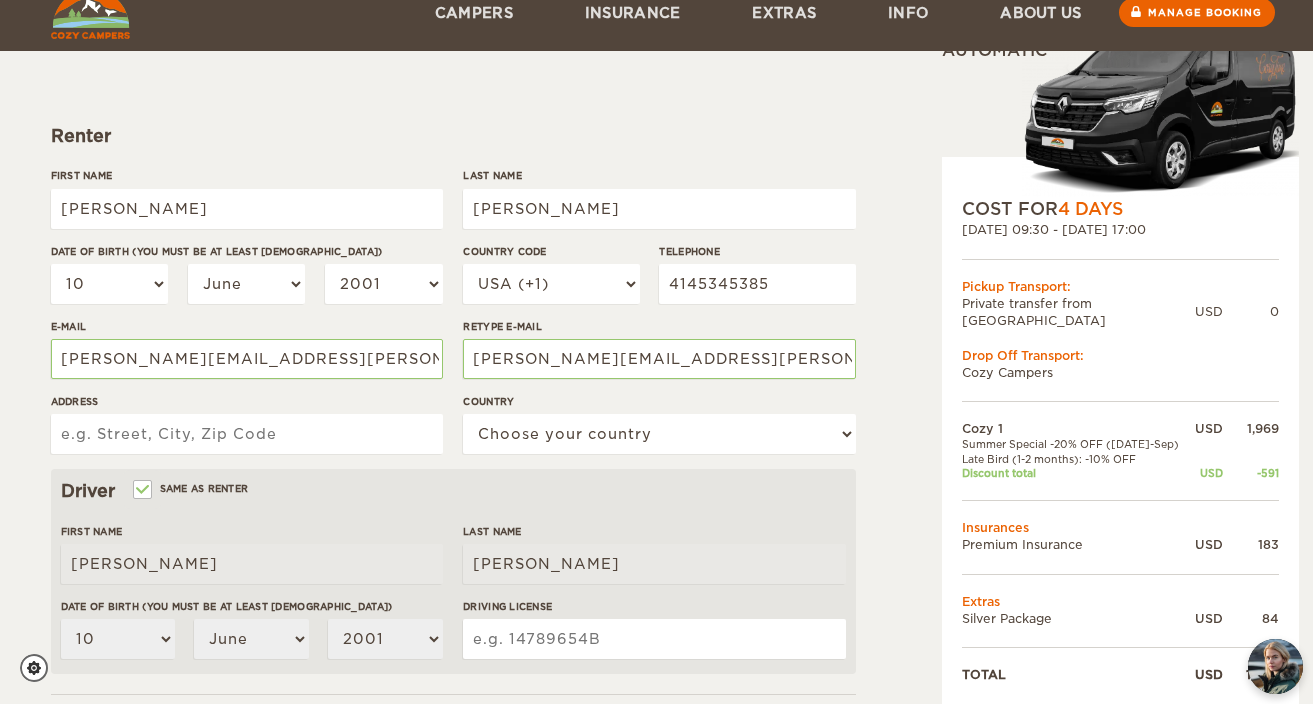 scroll, scrollTop: 179, scrollLeft: 0, axis: vertical 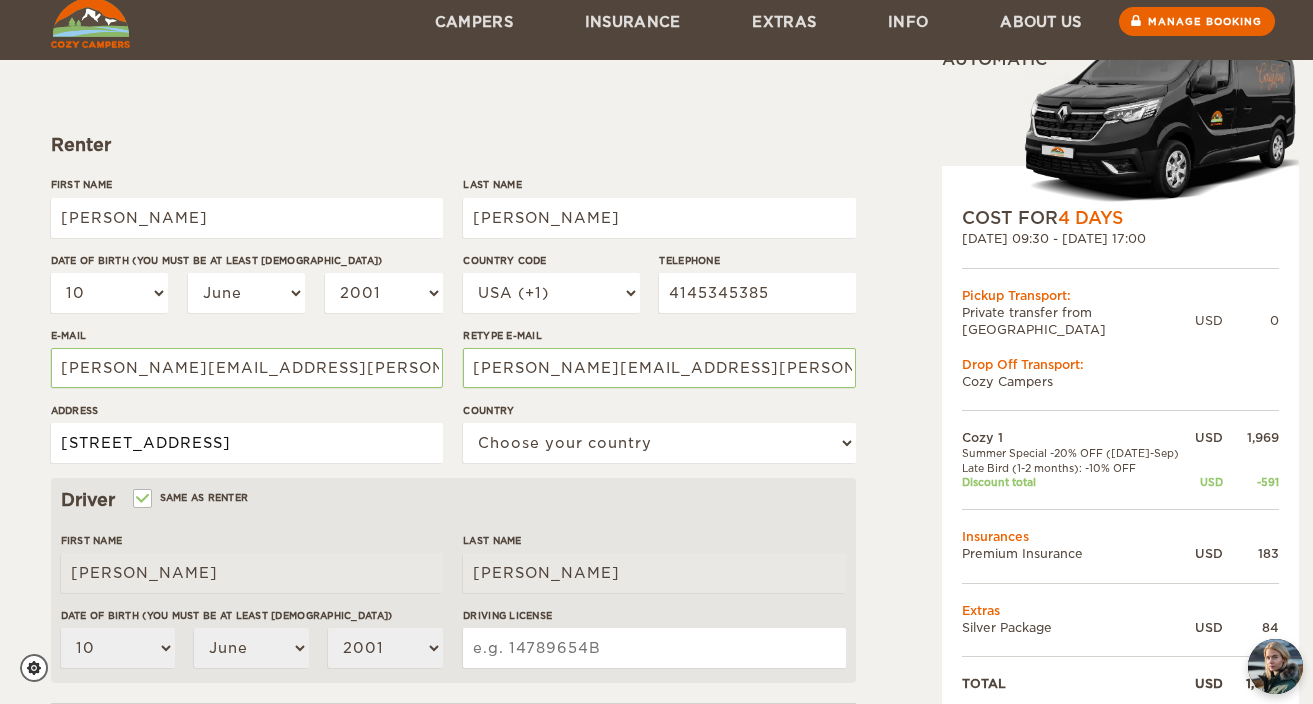 type on "10625 N Wood Crest Dr" 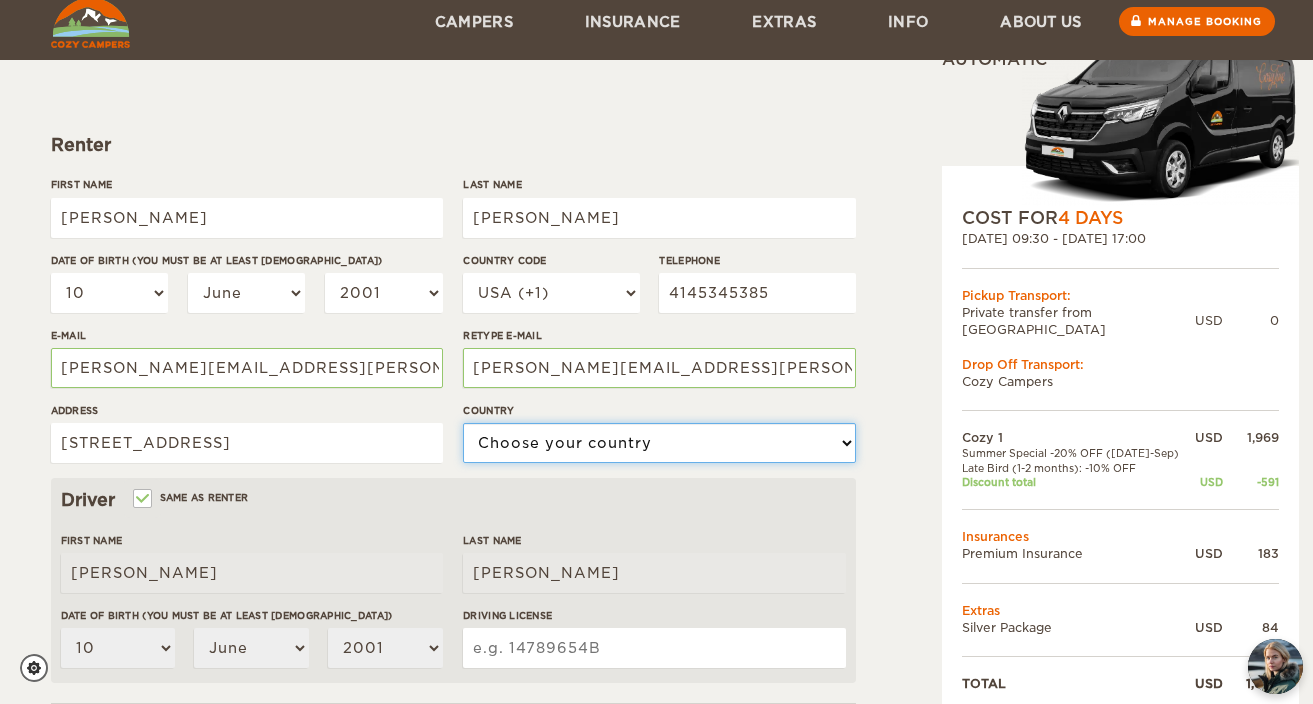 select on "222" 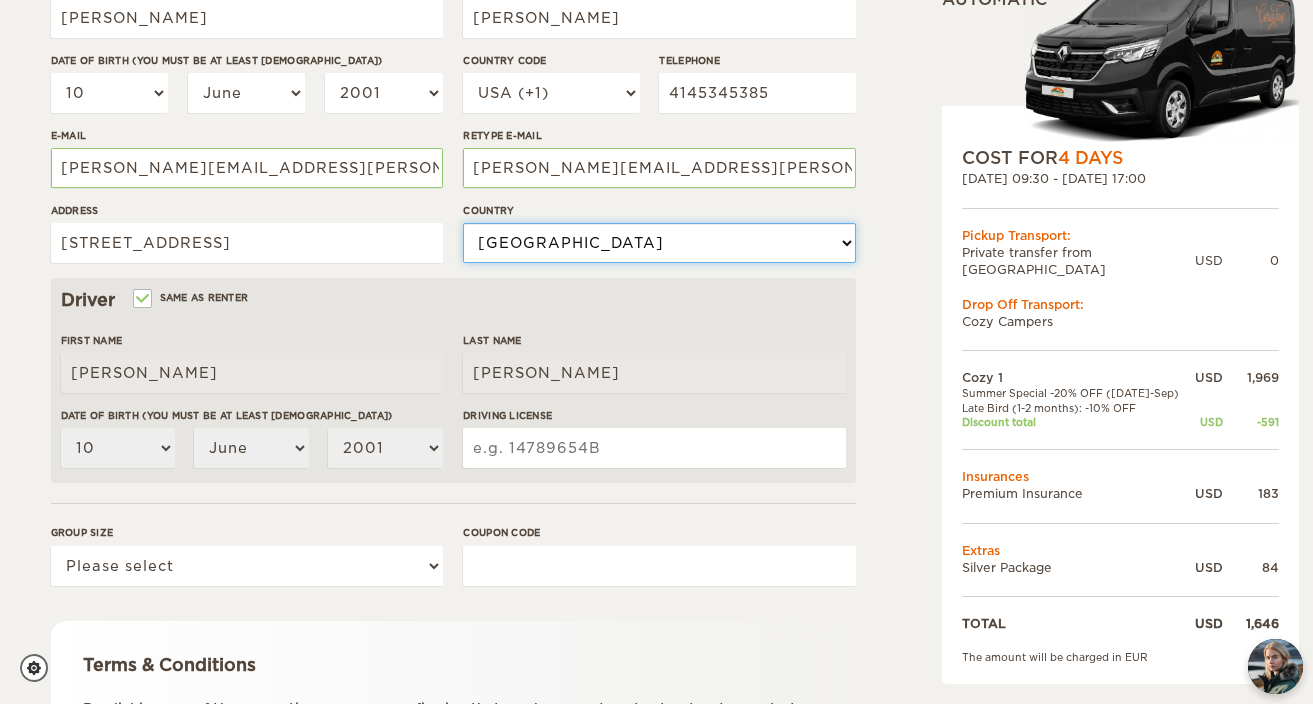 scroll, scrollTop: 400, scrollLeft: 0, axis: vertical 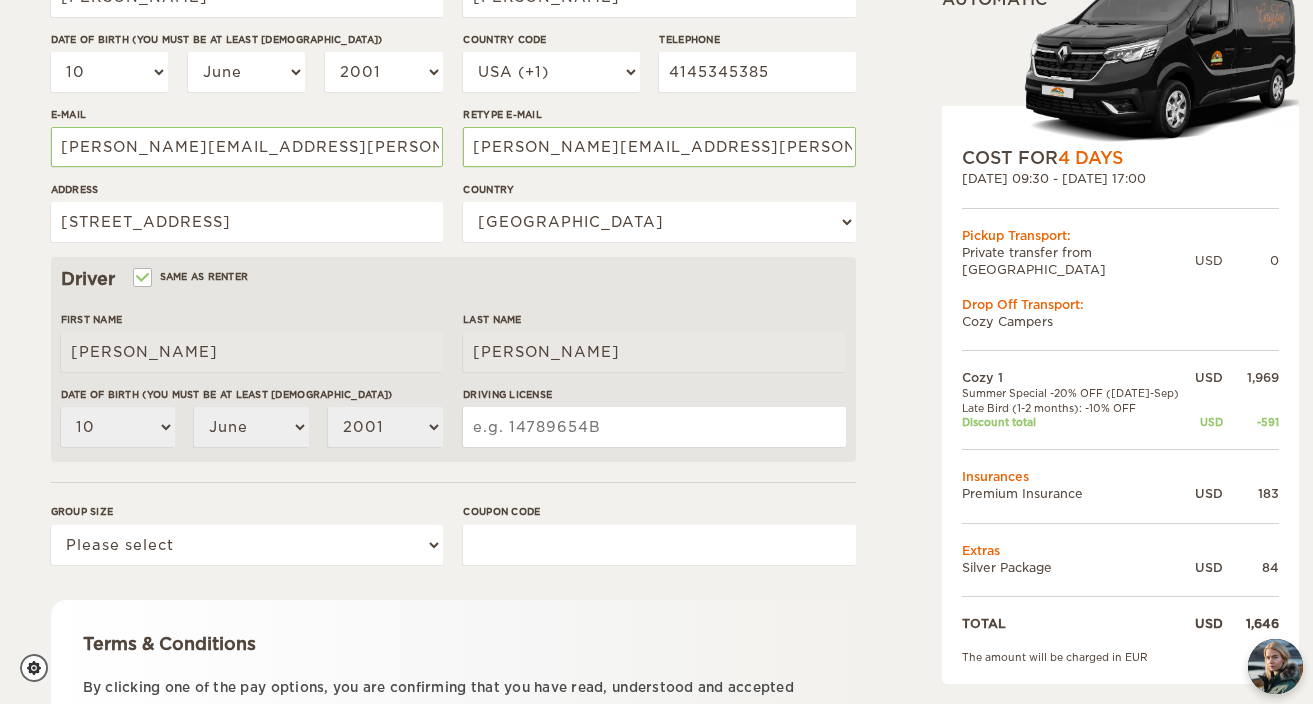 click on "Driving License" at bounding box center (654, 427) 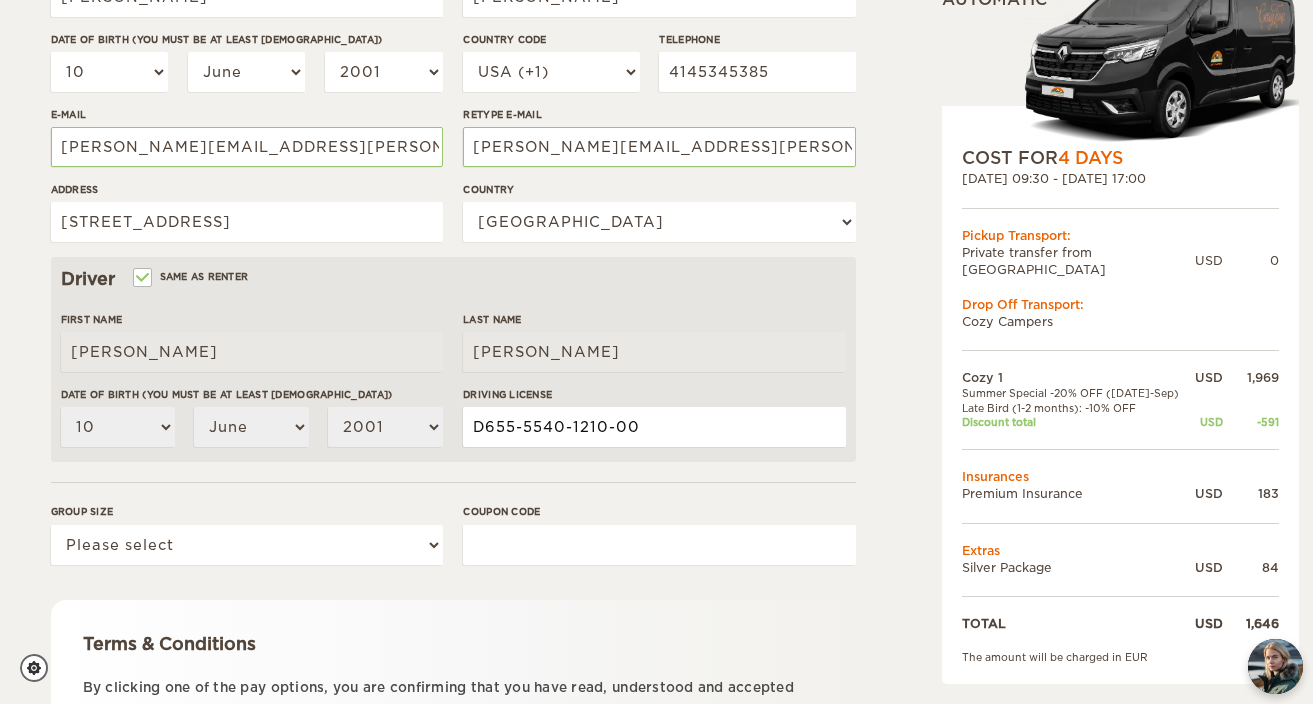 type on "D655-5540-1210-00" 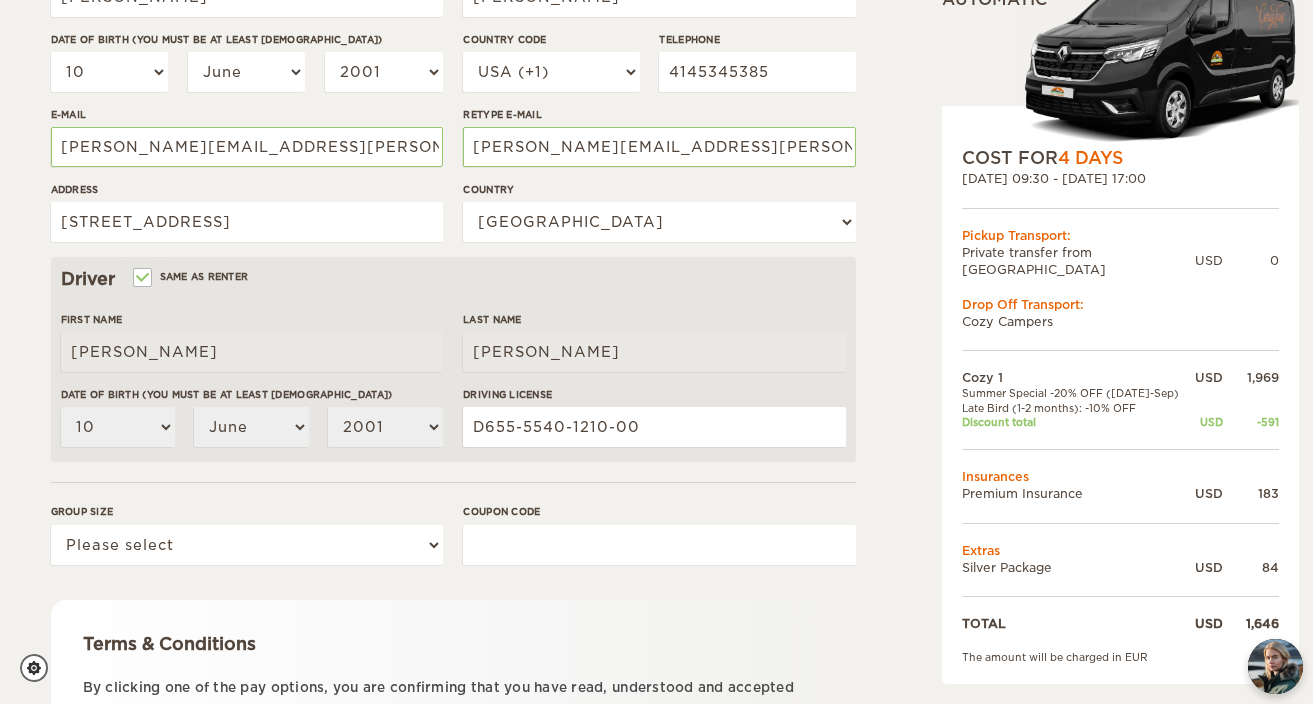 click on "Renter
First Name
Matias
Last Name
Dermond
Date of birth (You must be at least 20 years old)
01
02
03
04
05
06
07
08
09
10
11
12
13
14
15
16
17
18
19
20
21
22
23
24
25
26
27
28
29
30
31
January
February
March
April
May
June
July
August
September
October
November
December
2004 2003 2002 2001 2000 1999 1998 1997 1996 1995 1994 1993 1992 1991 1990 1989 1988 1987 1986 1985 1984 1983 1982 1981 1980 1979 1978 1977 1976 1975 1974 1973 1972 1971 1970 1969 1968 1967 1966 1965 1964 1963 1962 1961 1960 1959 1958 1957 1956 1955 1954 1953 1952 1951 1950 1949 1948 1947" at bounding box center [453, 323] 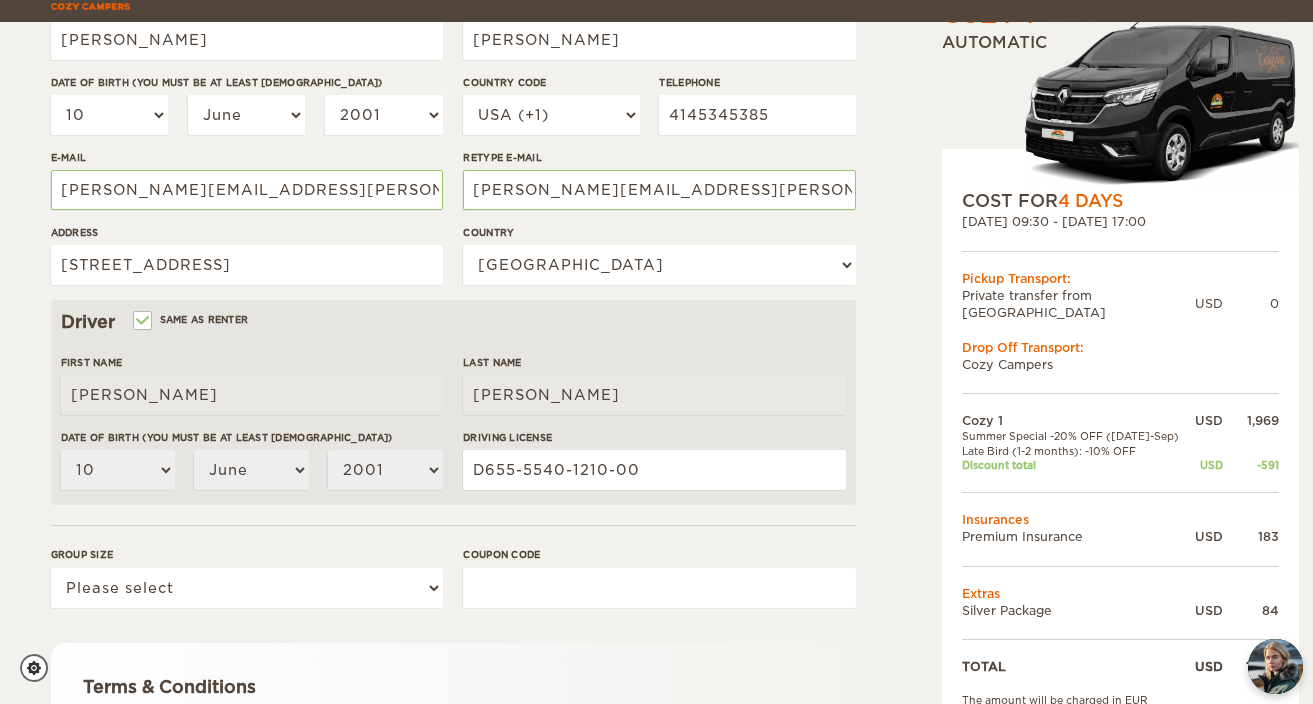 scroll, scrollTop: 393, scrollLeft: 0, axis: vertical 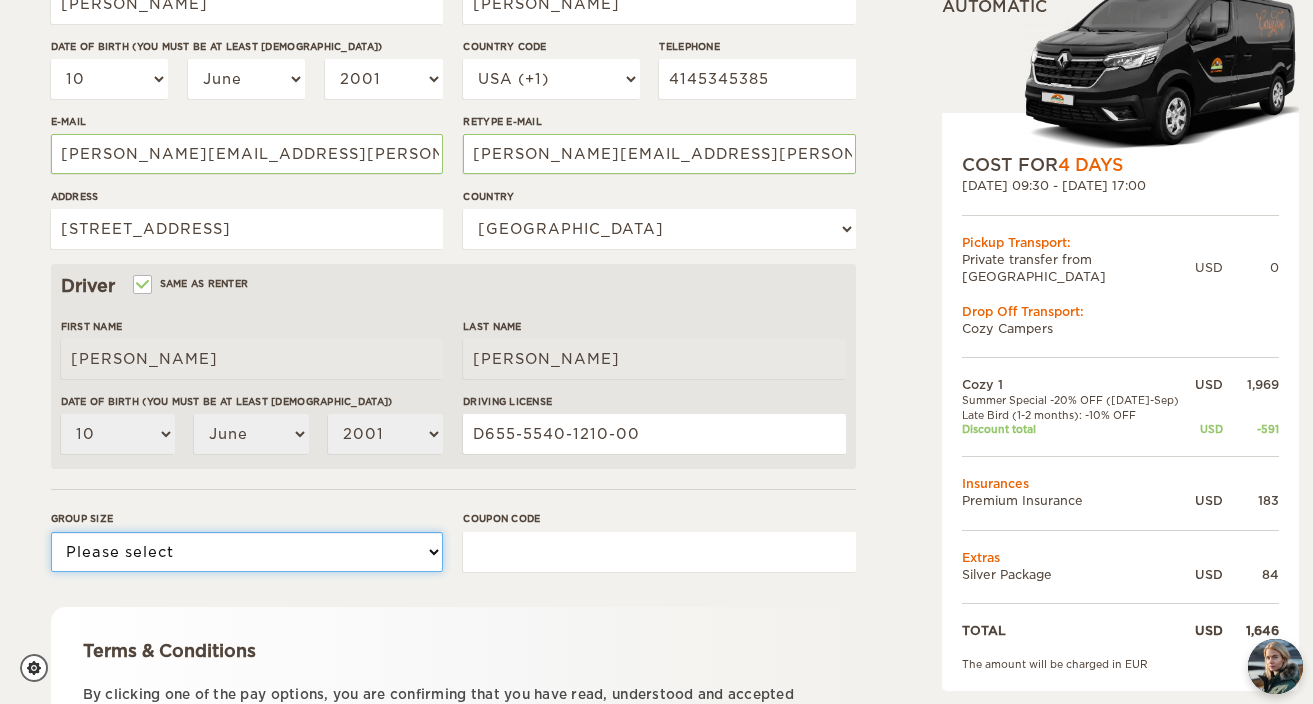 select on "2" 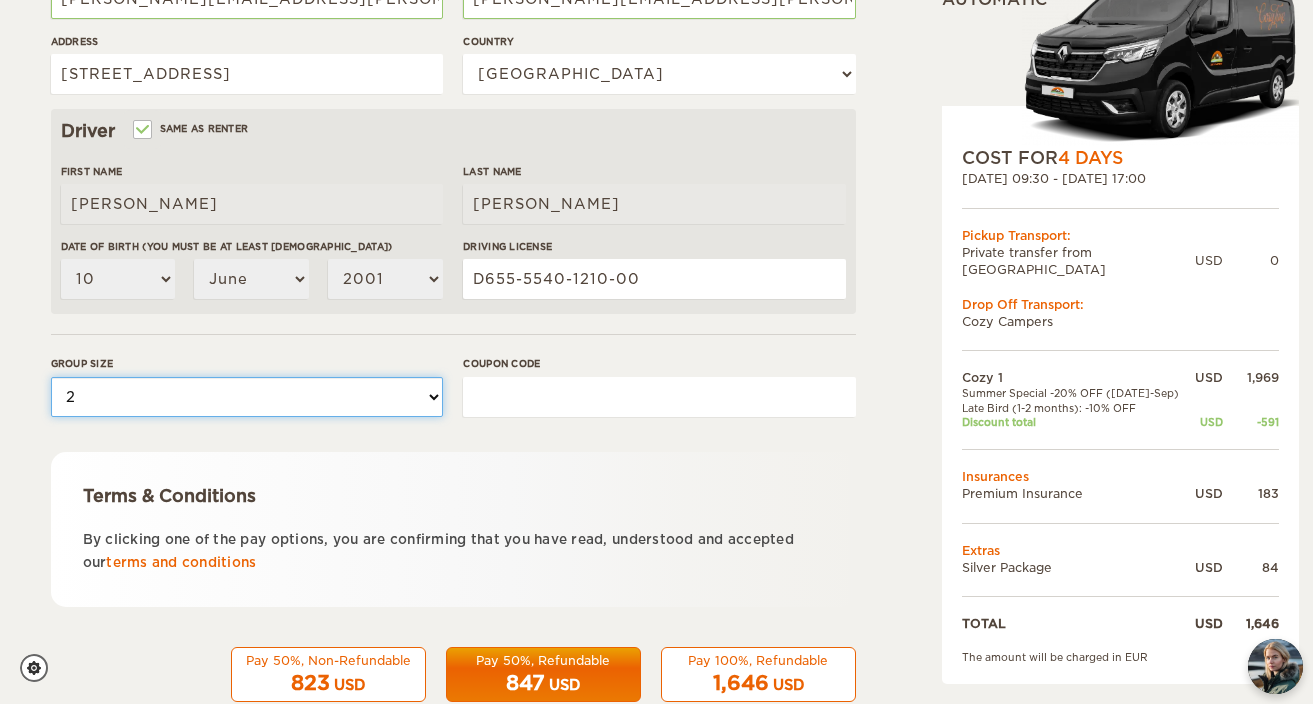 scroll, scrollTop: 548, scrollLeft: 0, axis: vertical 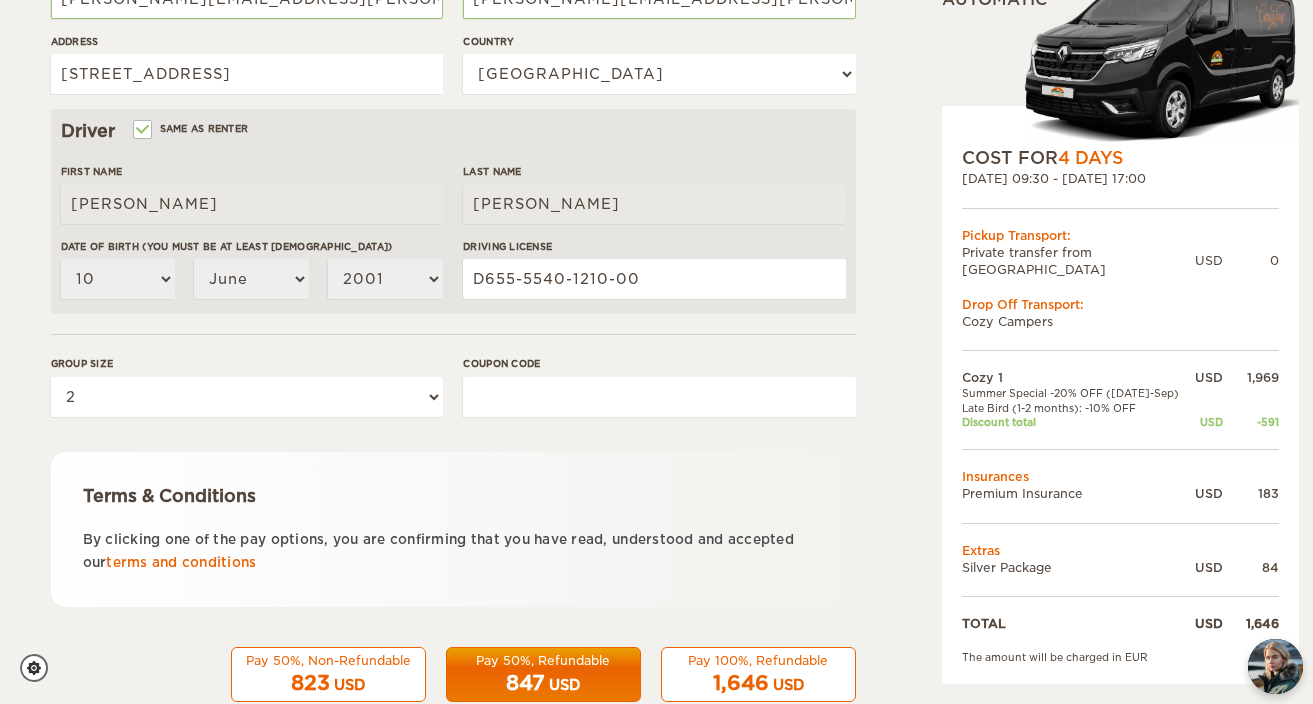 click on "Coupon code" at bounding box center (659, 393) 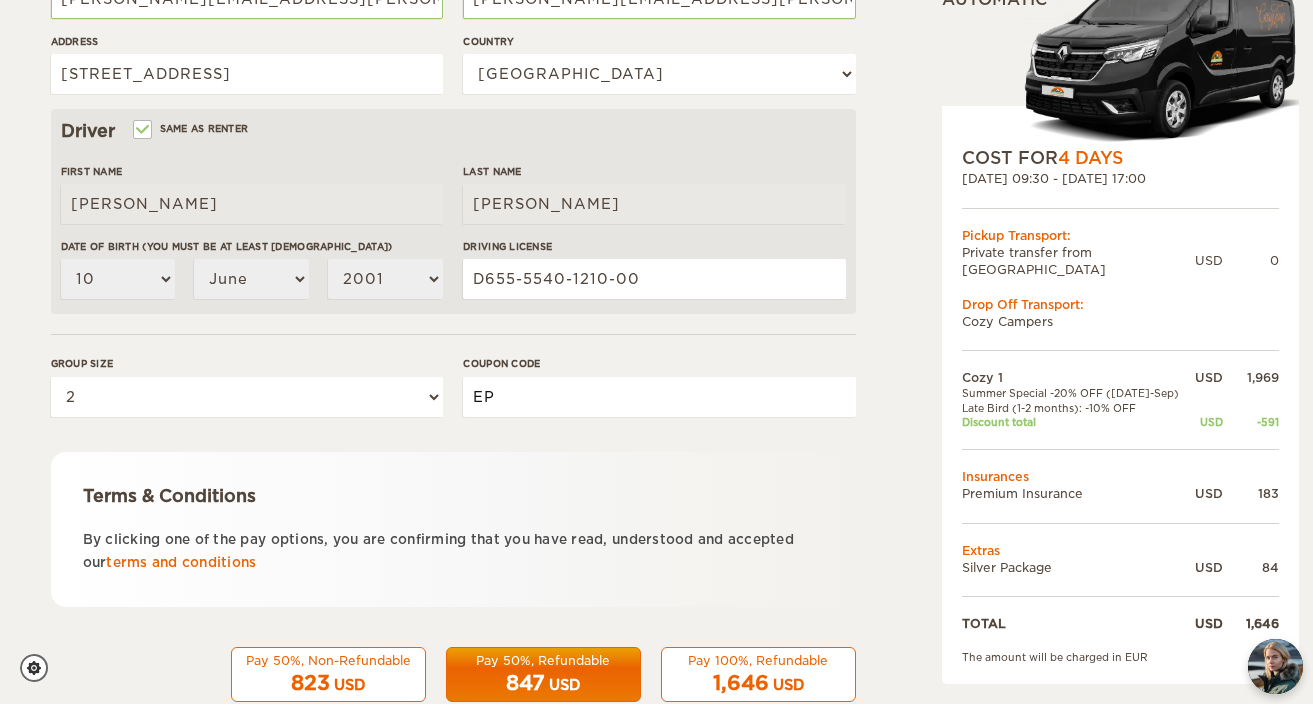 type on "E" 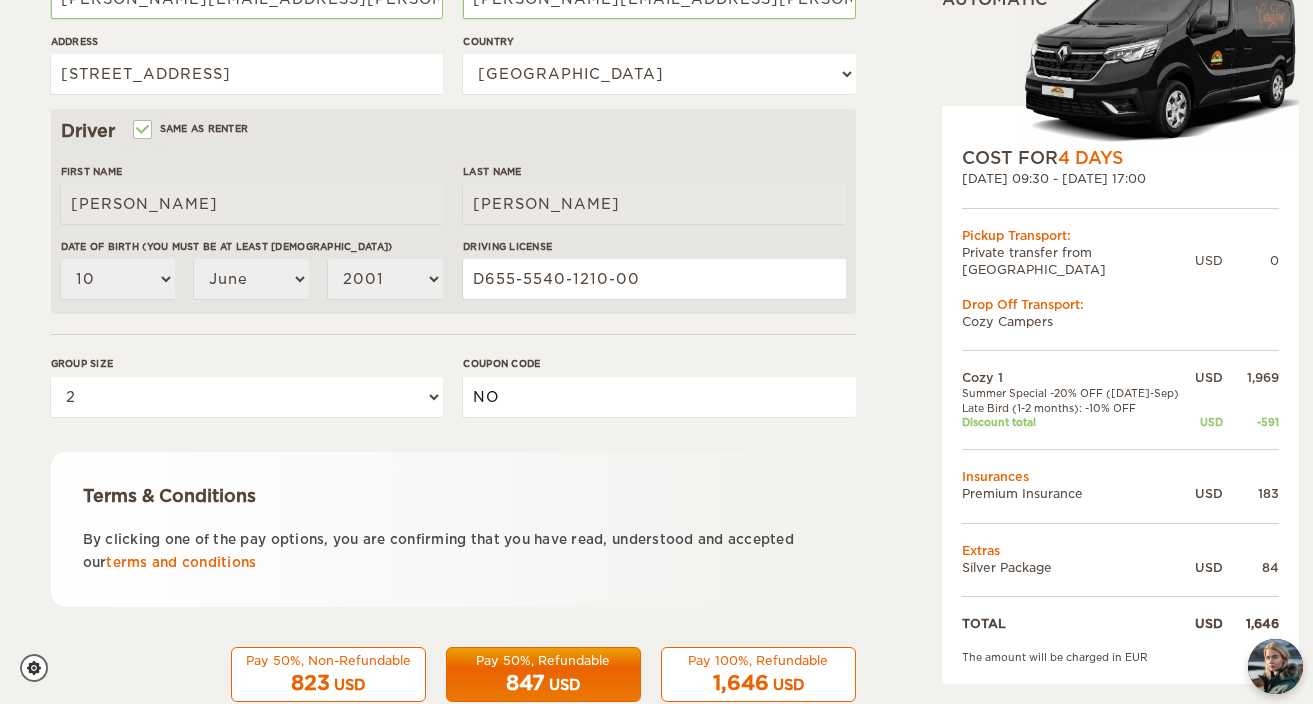 type on "N" 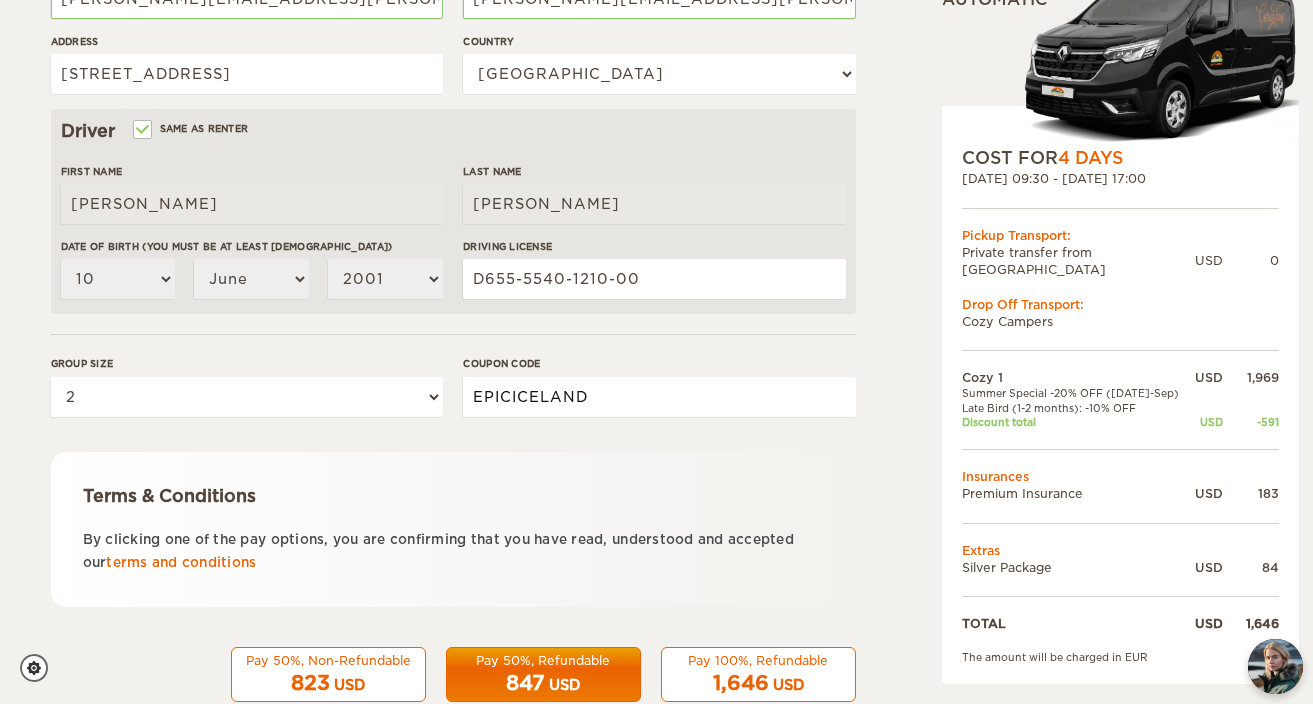 type on "EPICICELAND" 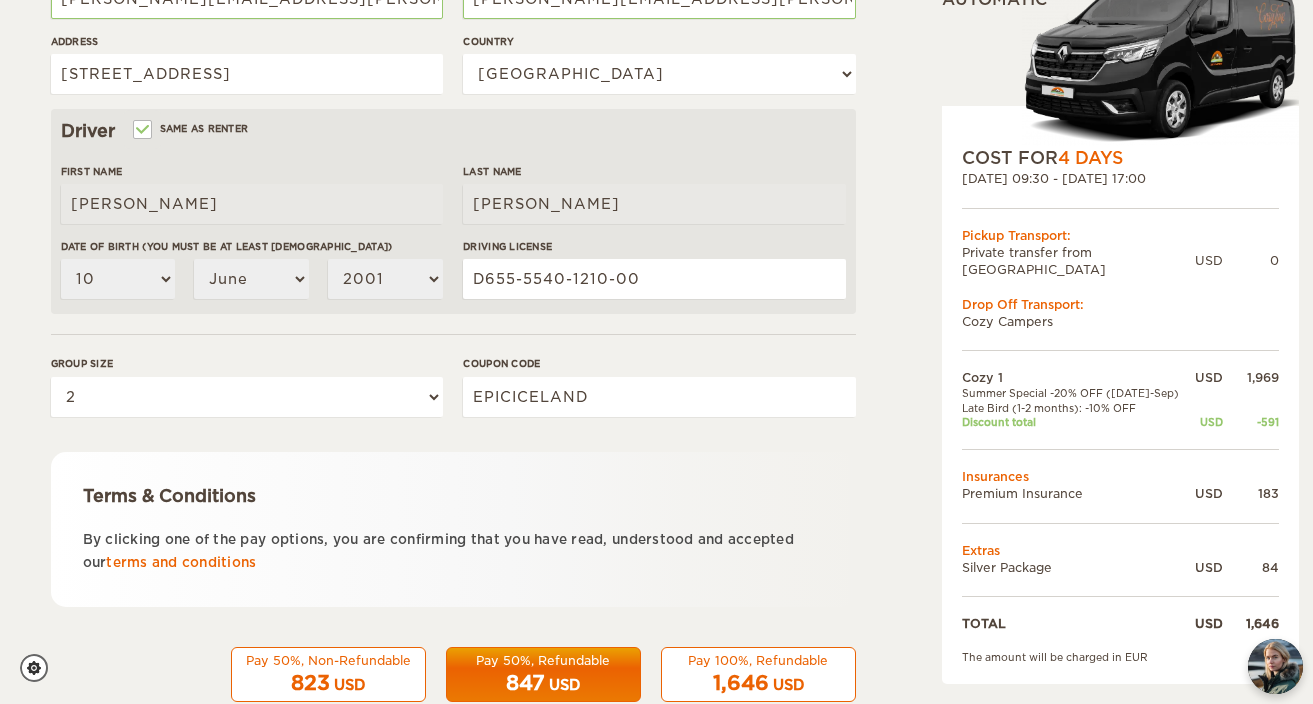 click on "Renter
First Name
Matias
Last Name
Dermond
Date of birth (You must be at least 20 years old)
01
02
03
04
05
06
07
08
09
10
11
12
13
14
15
16
17
18
19
20
21
22
23
24
25
26
27
28
29
30
31
January
February
March
April
May
June
July
August
September
October
November
December
2004 2003 2002 2001 2000 1999 1998 1997 1996 1995 1994 1993 1992 1991 1990 1989 1988 1987 1986 1985 1984 1983 1982 1981 1980 1979 1978 1977 1976 1975 1974 1973 1972 1971 1970 1969 1968 1967 1966 1965 1964 1963 1962 1961 1960 1959 1958 1957 1956 1955 1954 1953 1952 1951 1950 1949 1948 1947" at bounding box center (453, 175) 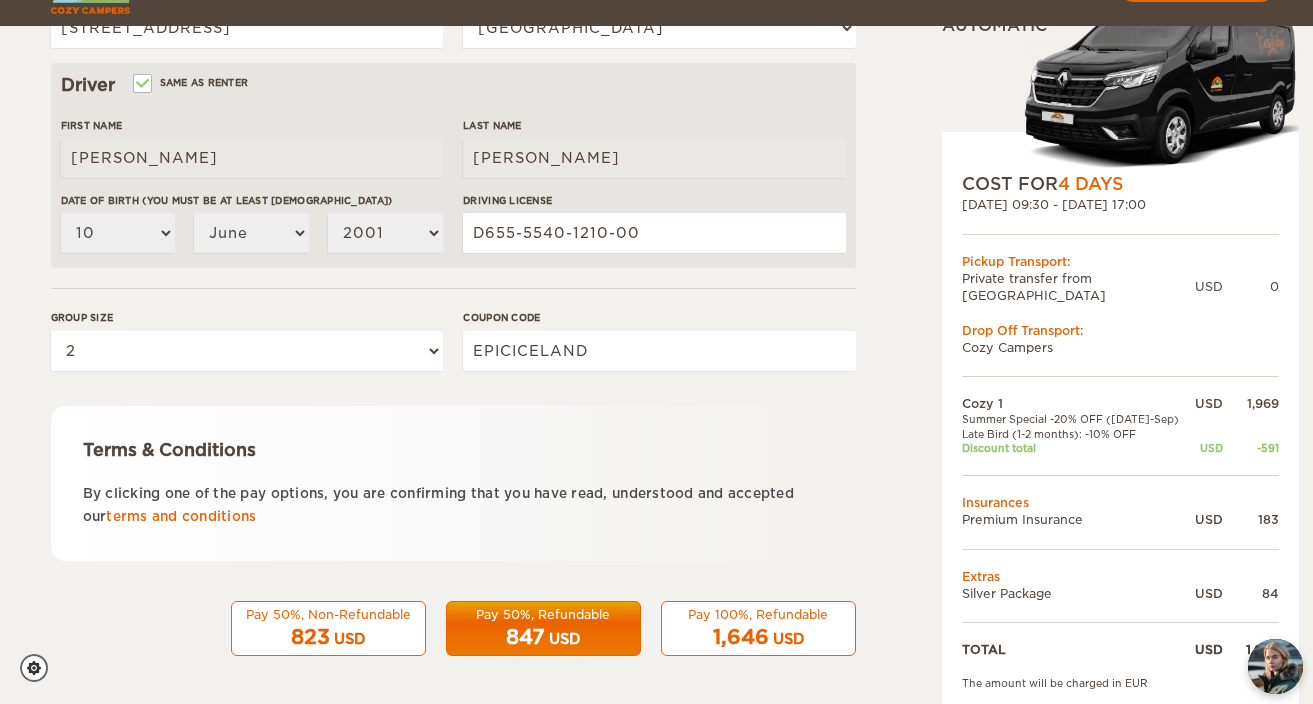 scroll, scrollTop: 593, scrollLeft: 0, axis: vertical 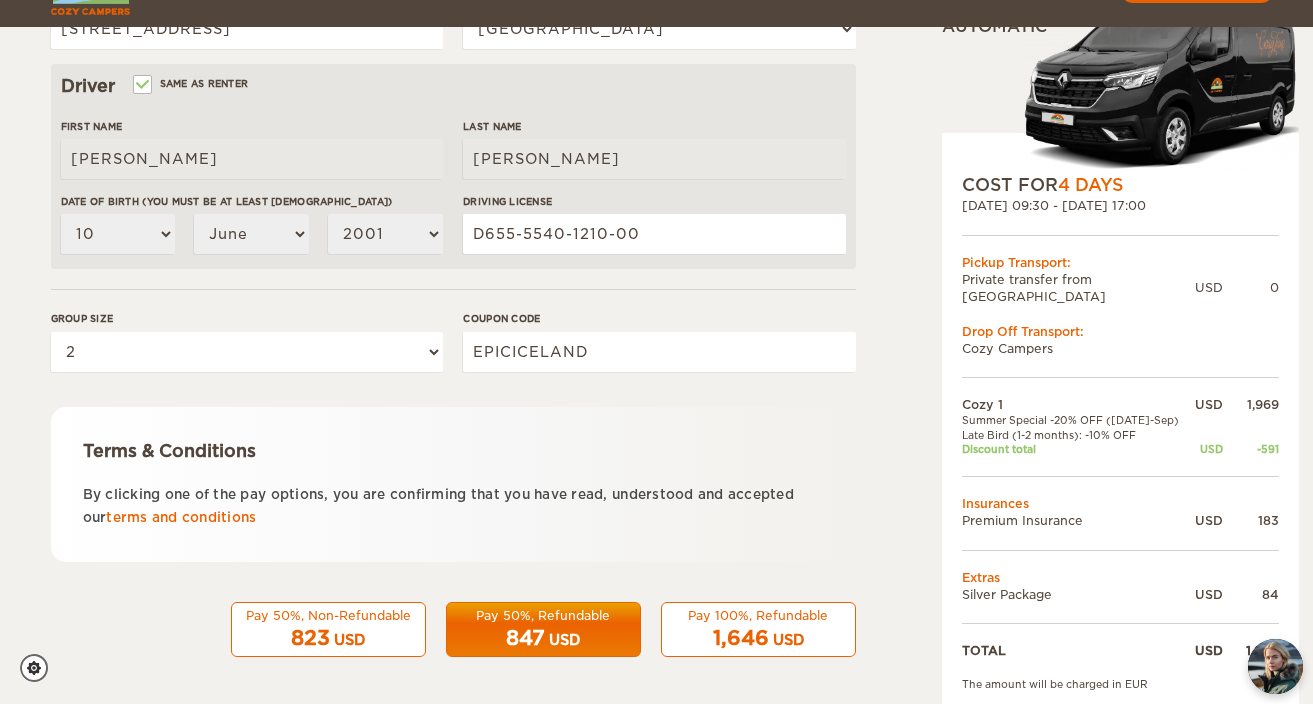 click on "Pay 50%, Refundable" at bounding box center [543, 615] 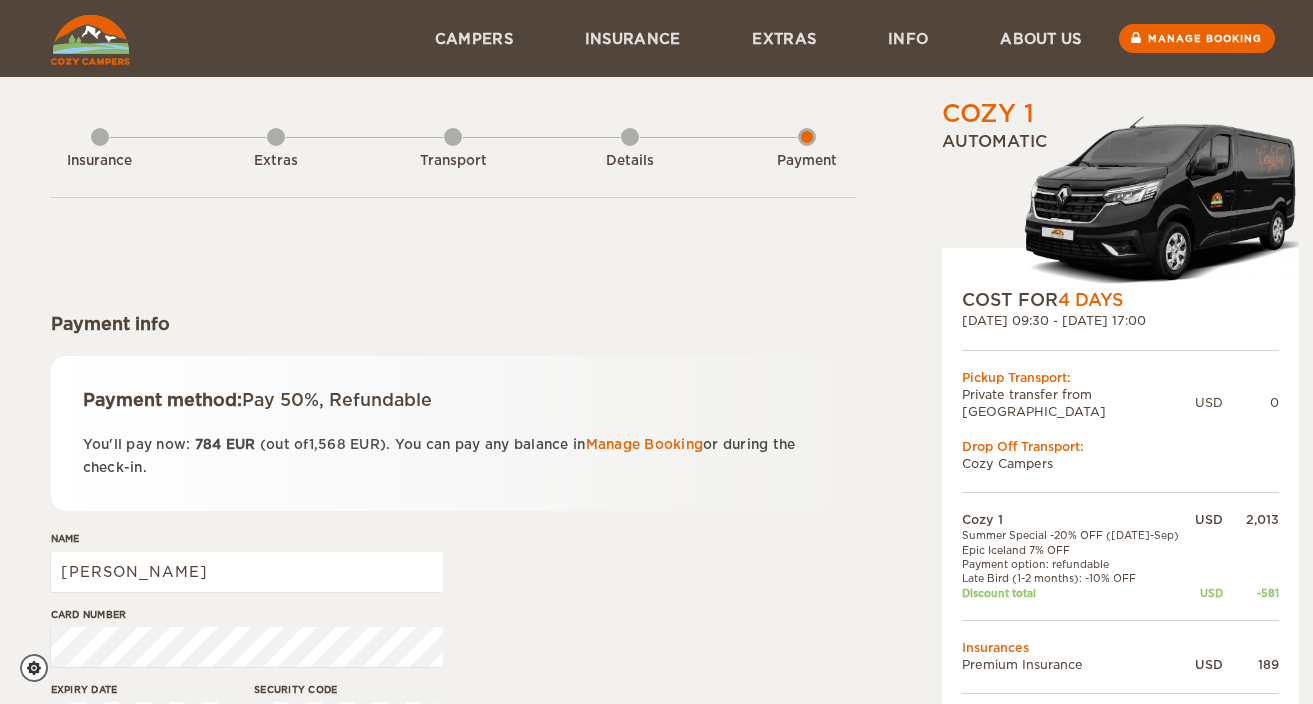scroll, scrollTop: 0, scrollLeft: 0, axis: both 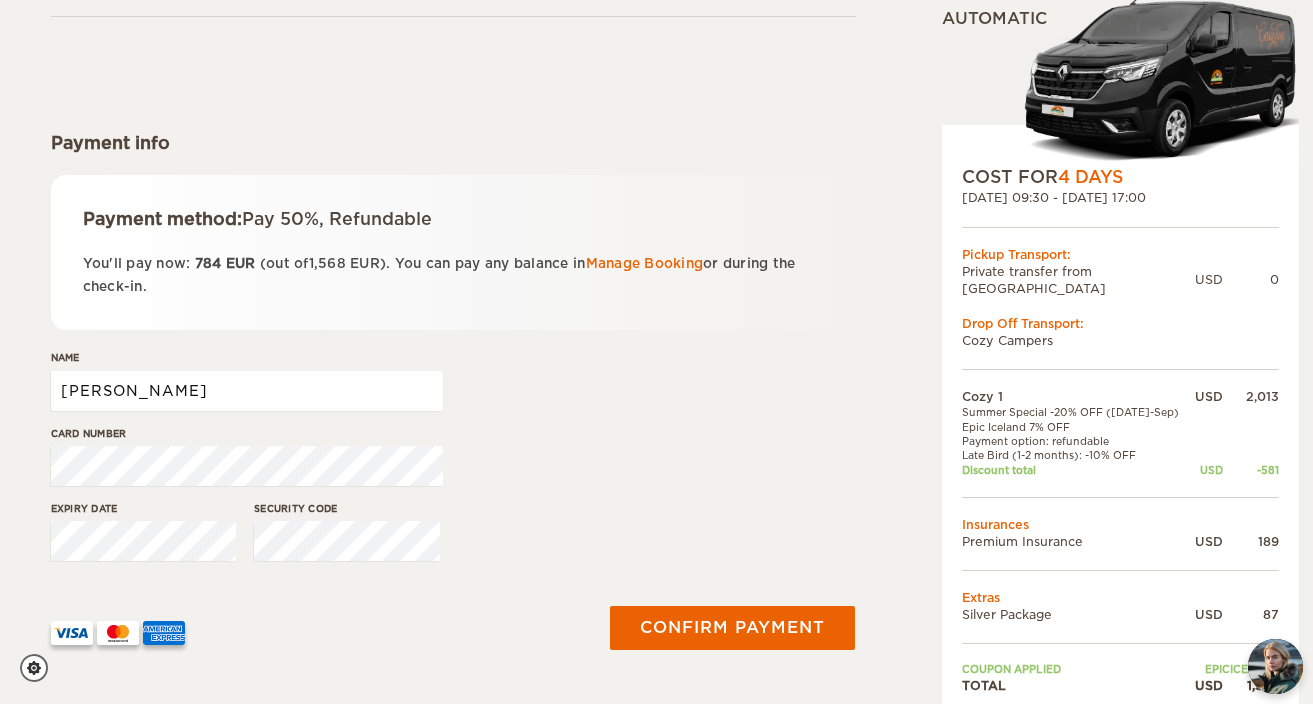 click on "[PERSON_NAME]" at bounding box center (247, 391) 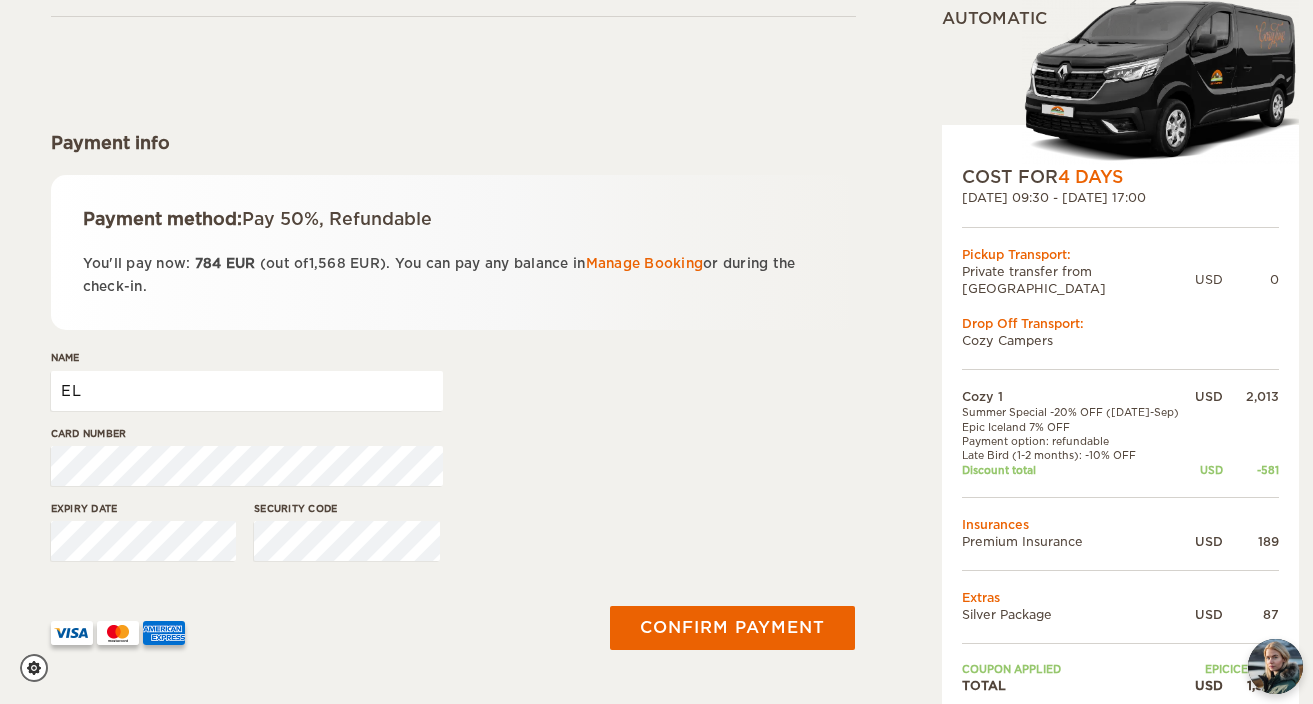 type on "E" 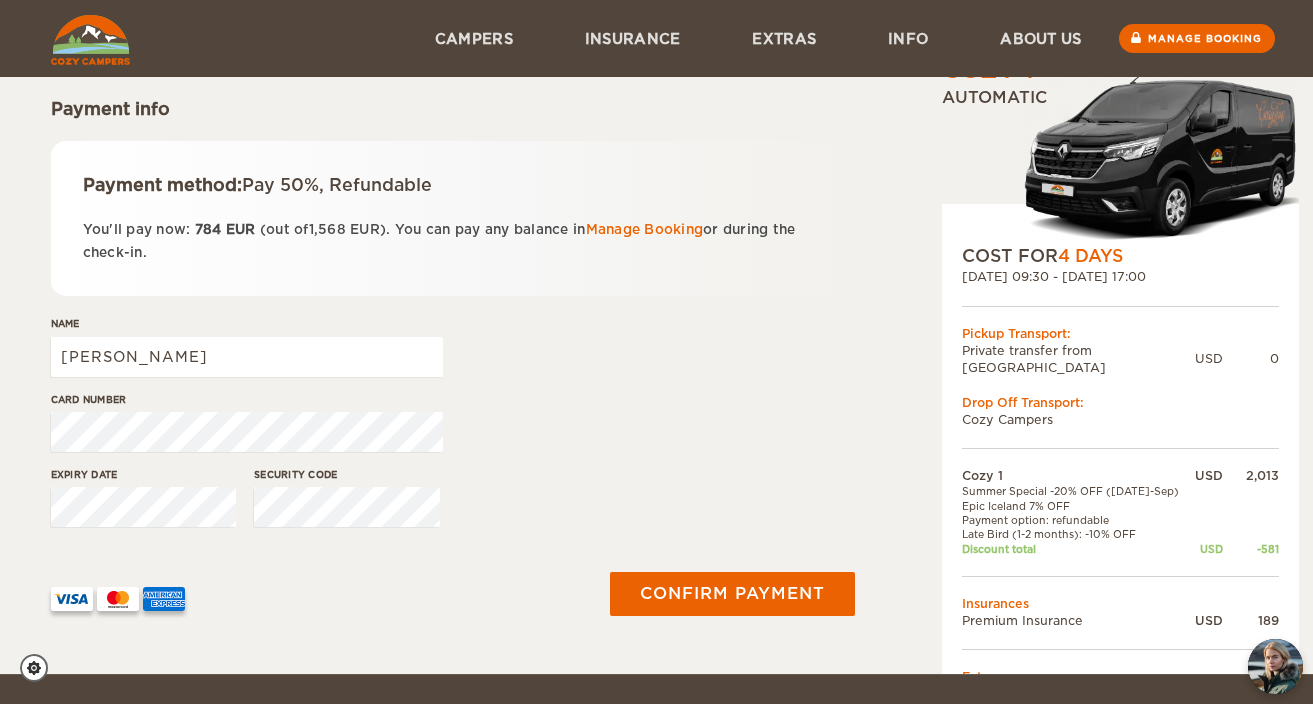 scroll, scrollTop: 210, scrollLeft: 0, axis: vertical 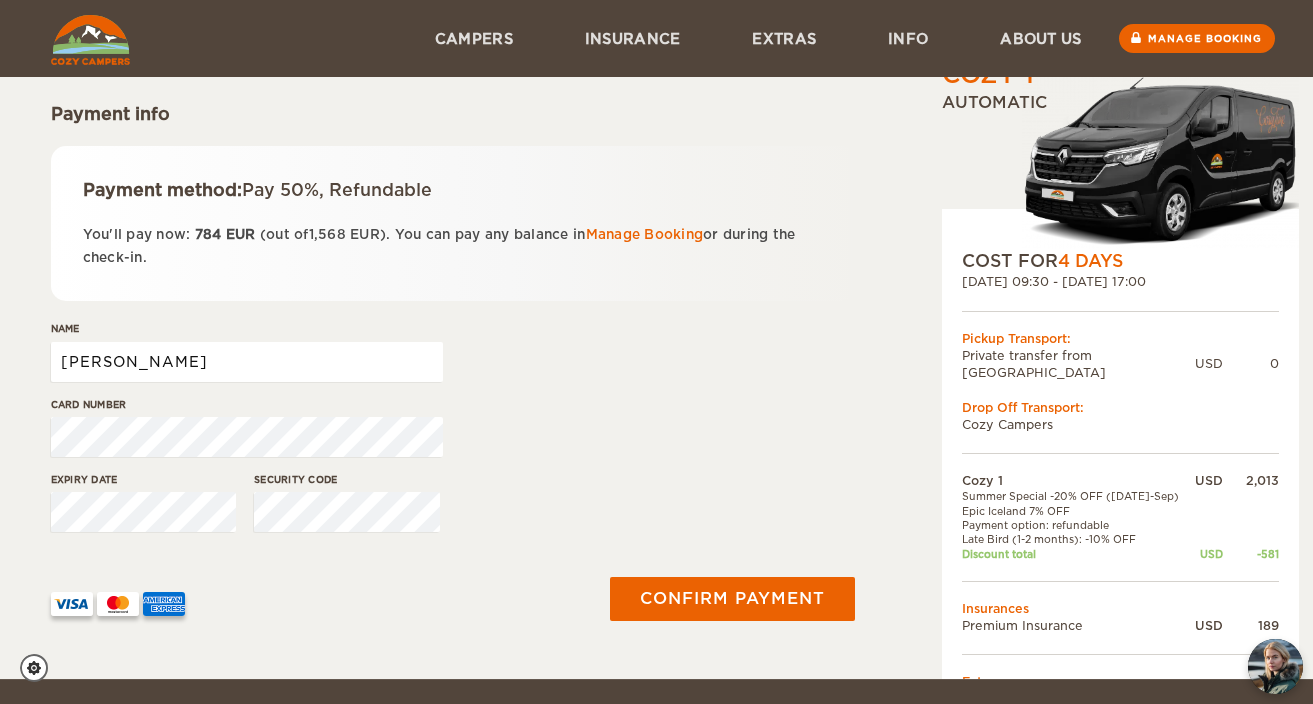 click on "ELLEE E SPALDING" at bounding box center [247, 362] 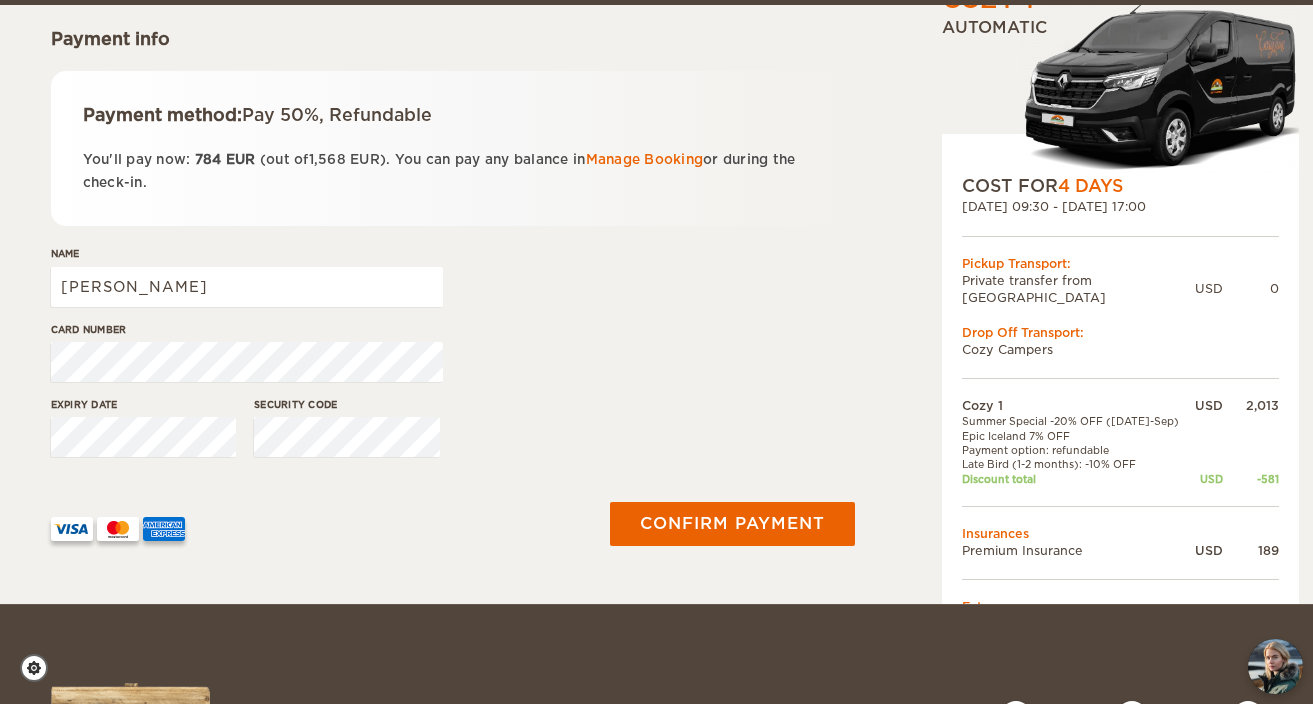 scroll, scrollTop: 287, scrollLeft: 0, axis: vertical 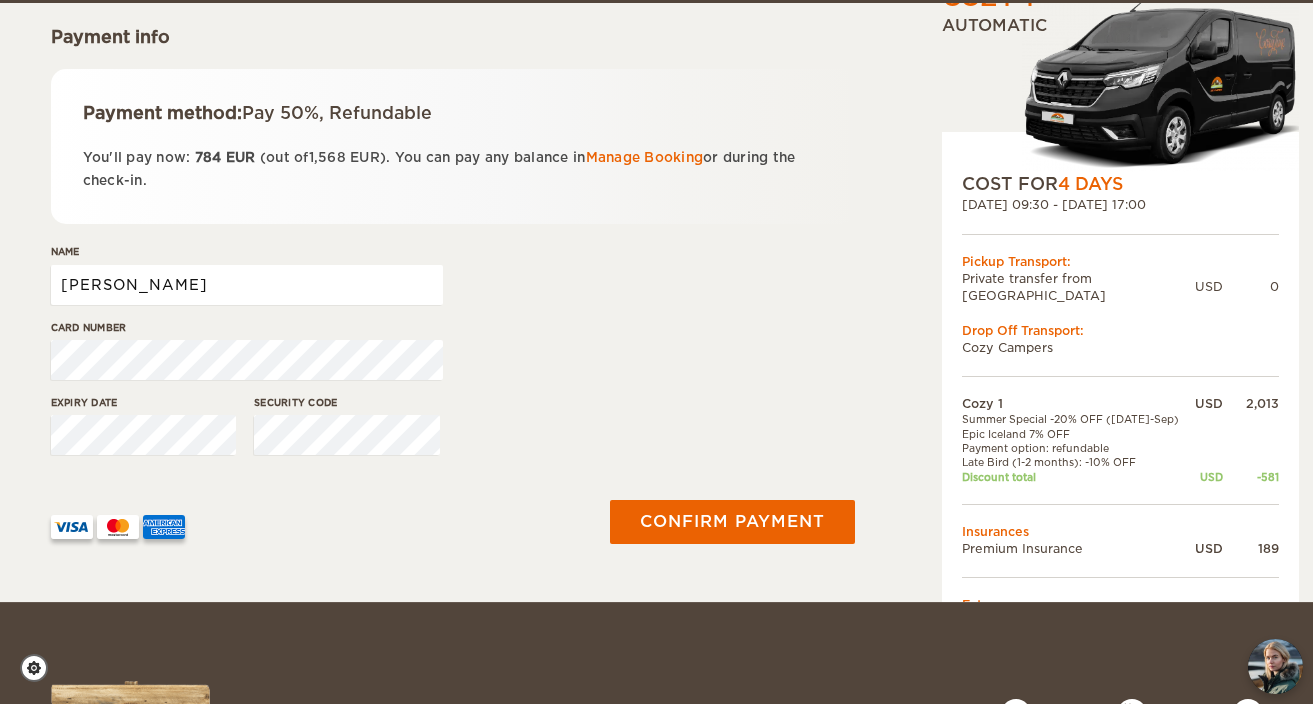click on "ELLEE E SPALDING" at bounding box center [247, 285] 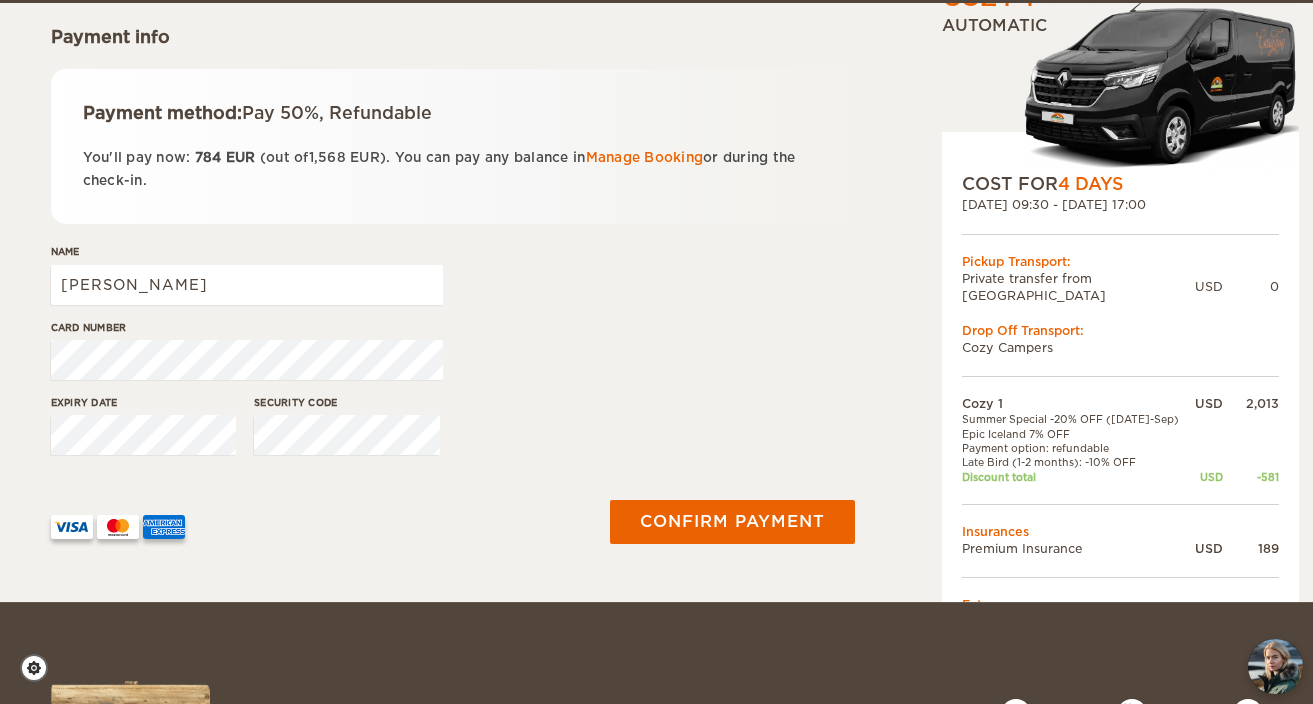 click on "Expiry date
Security code" at bounding box center [453, 432] 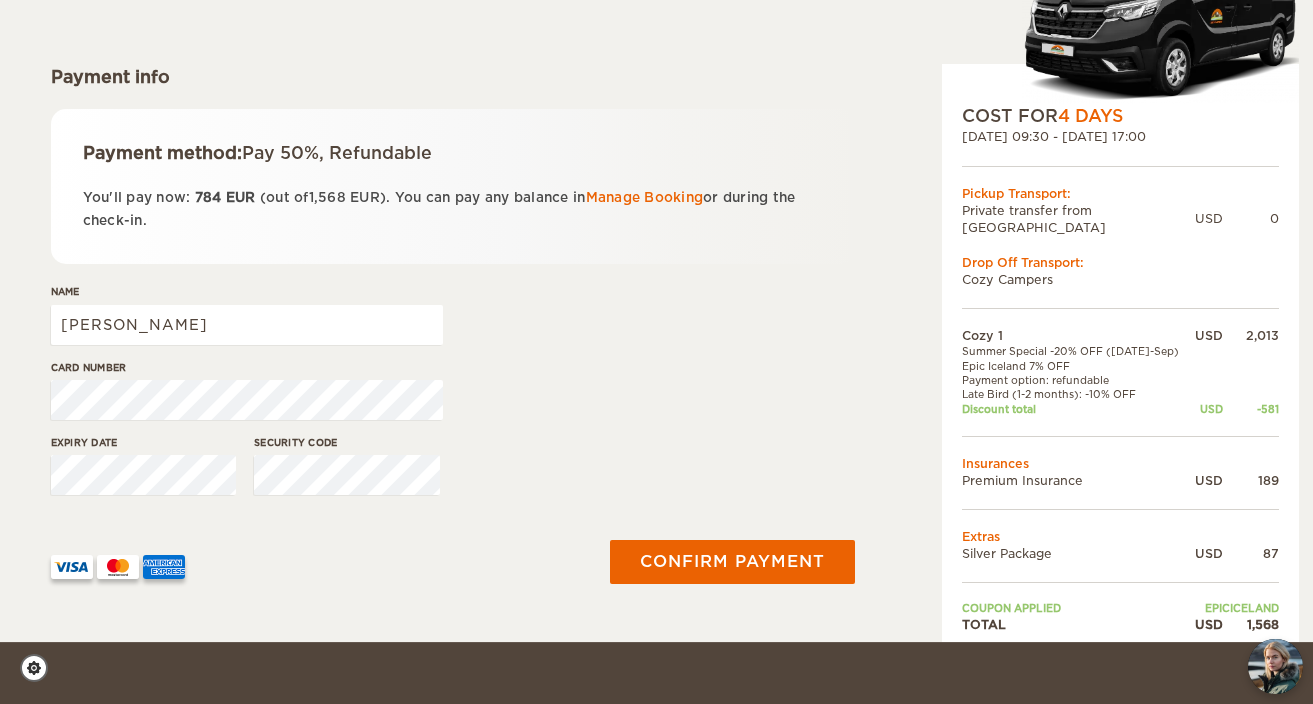 scroll, scrollTop: 247, scrollLeft: 0, axis: vertical 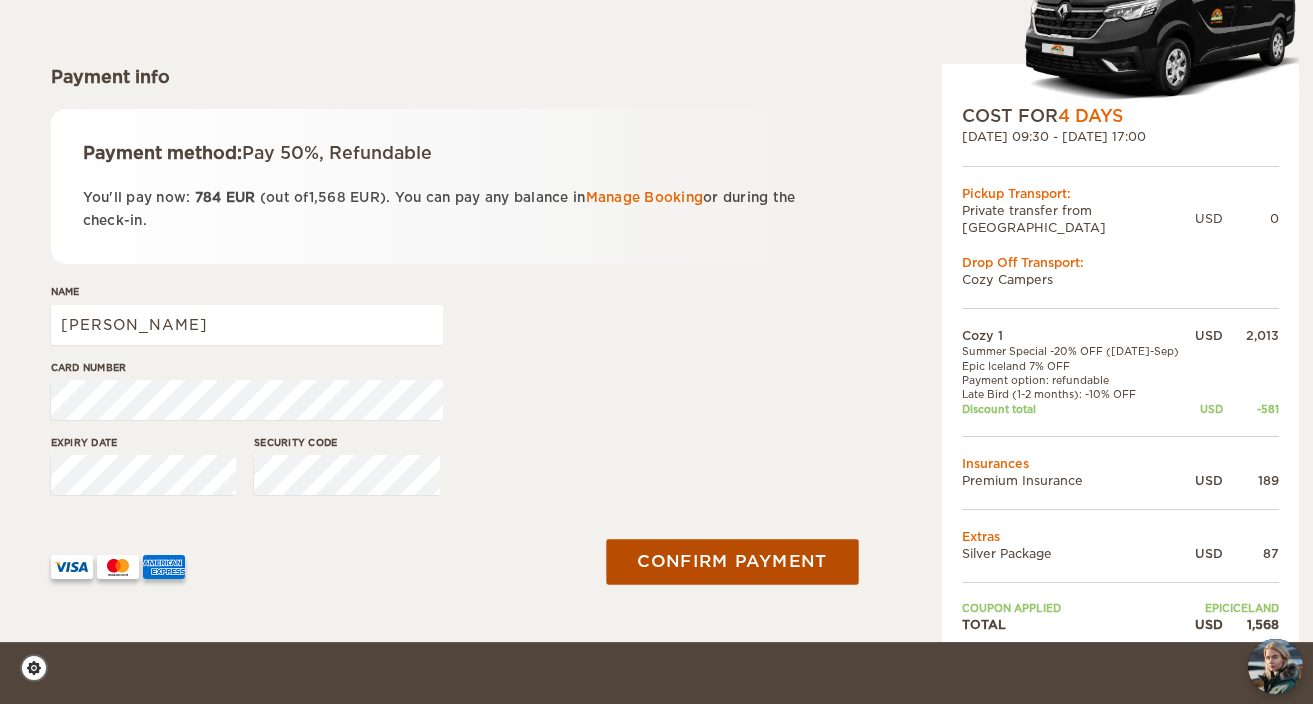 click on "Confirm payment" at bounding box center (733, 562) 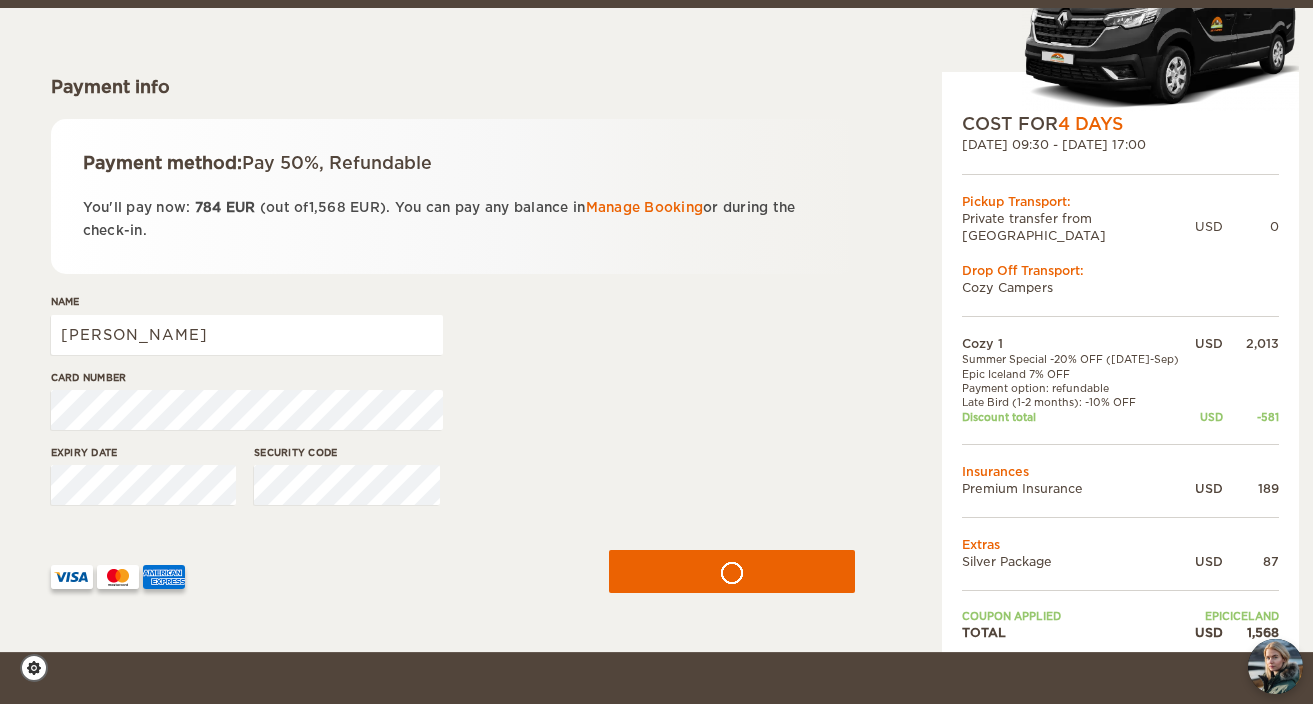 scroll, scrollTop: 222, scrollLeft: 0, axis: vertical 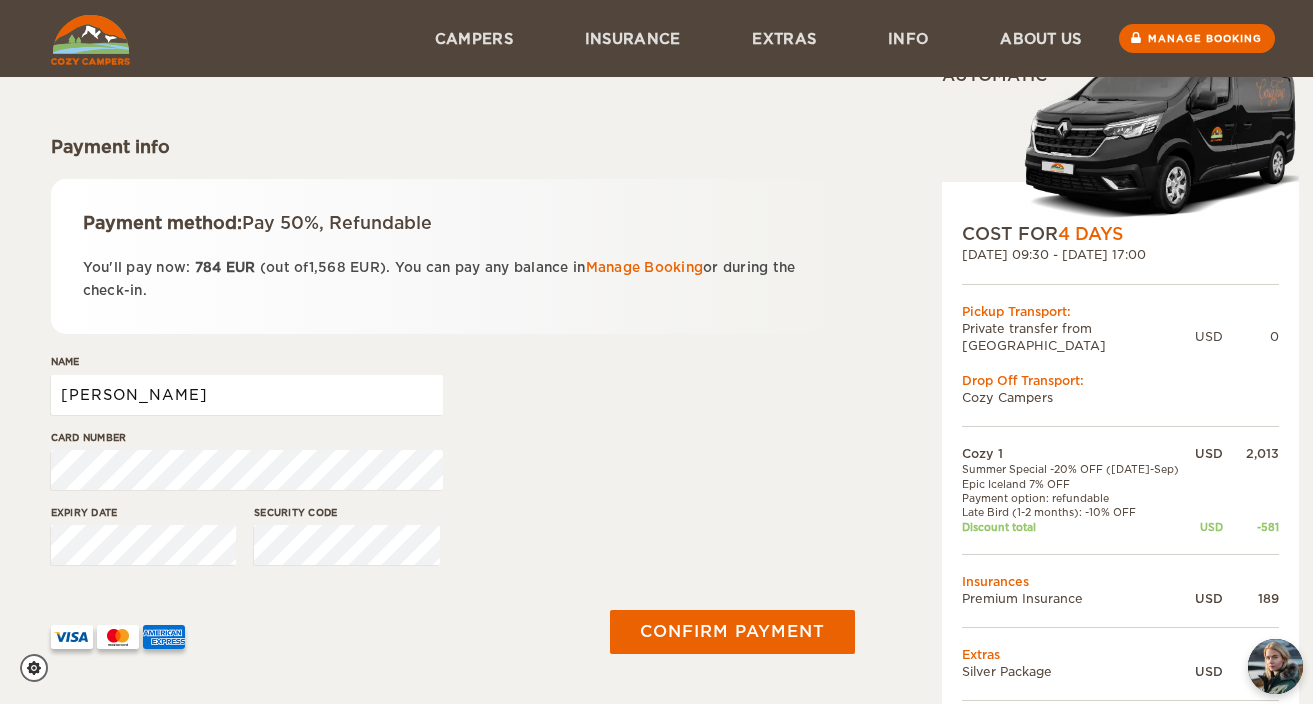 click on "Matias" at bounding box center (247, 395) 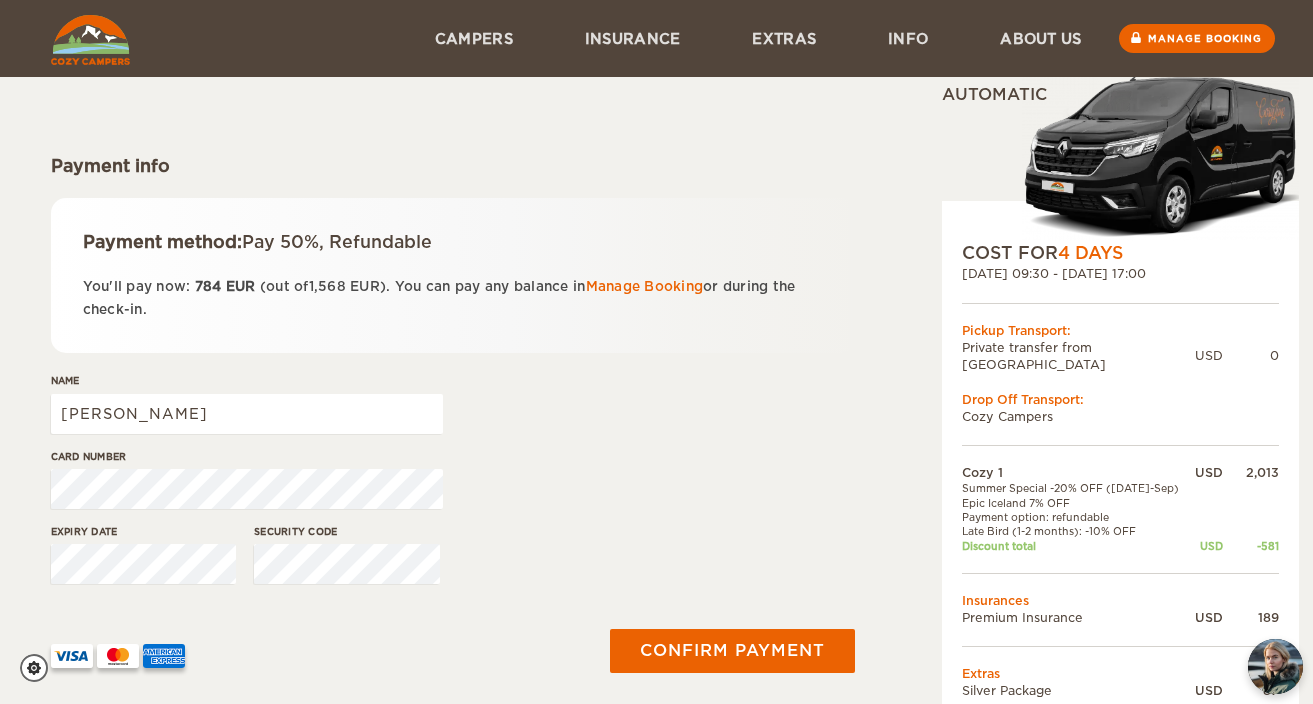 scroll, scrollTop: 157, scrollLeft: 0, axis: vertical 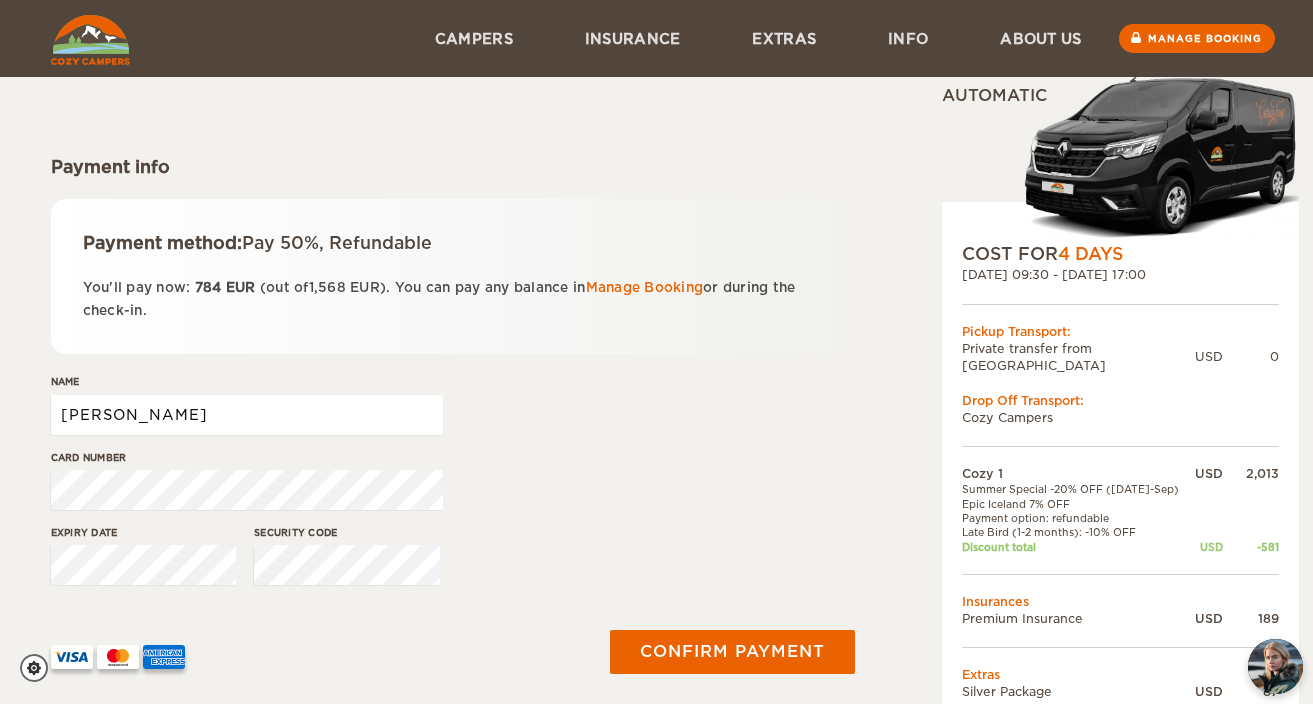 click on "Matias Dermond" at bounding box center [247, 415] 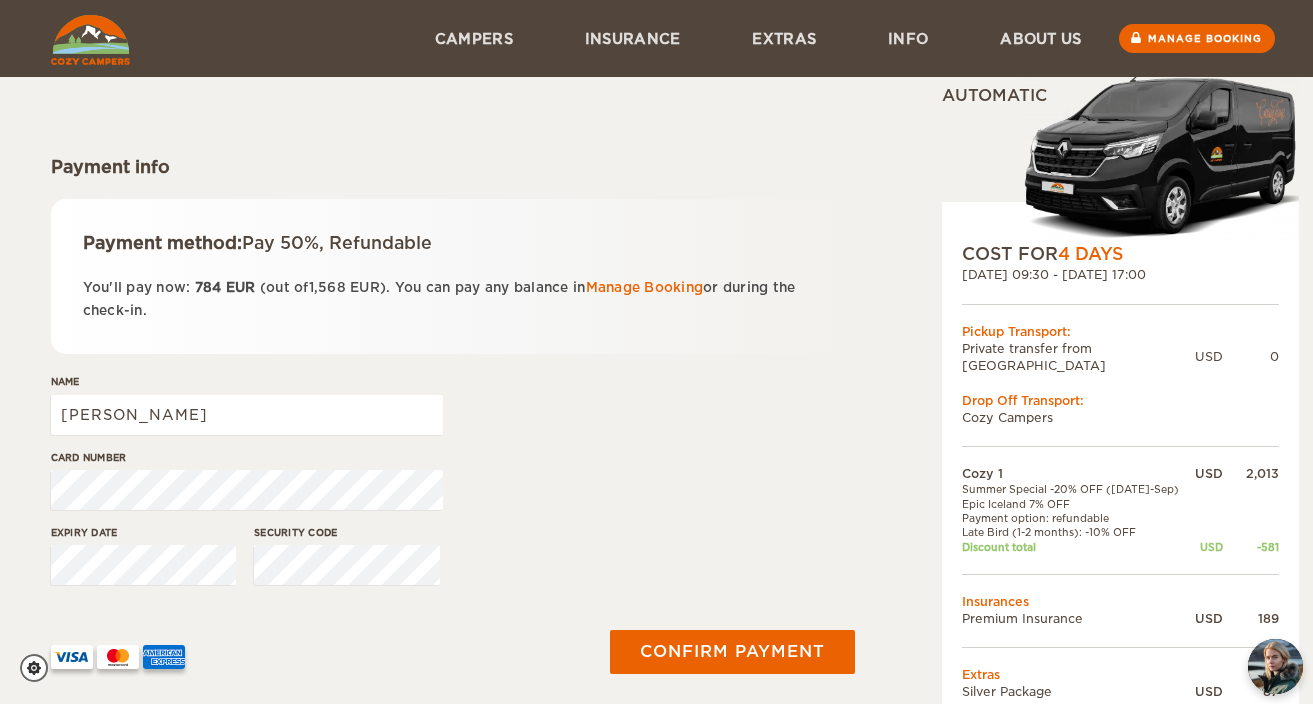 click on "Expiry date
Security code" at bounding box center (453, 562) 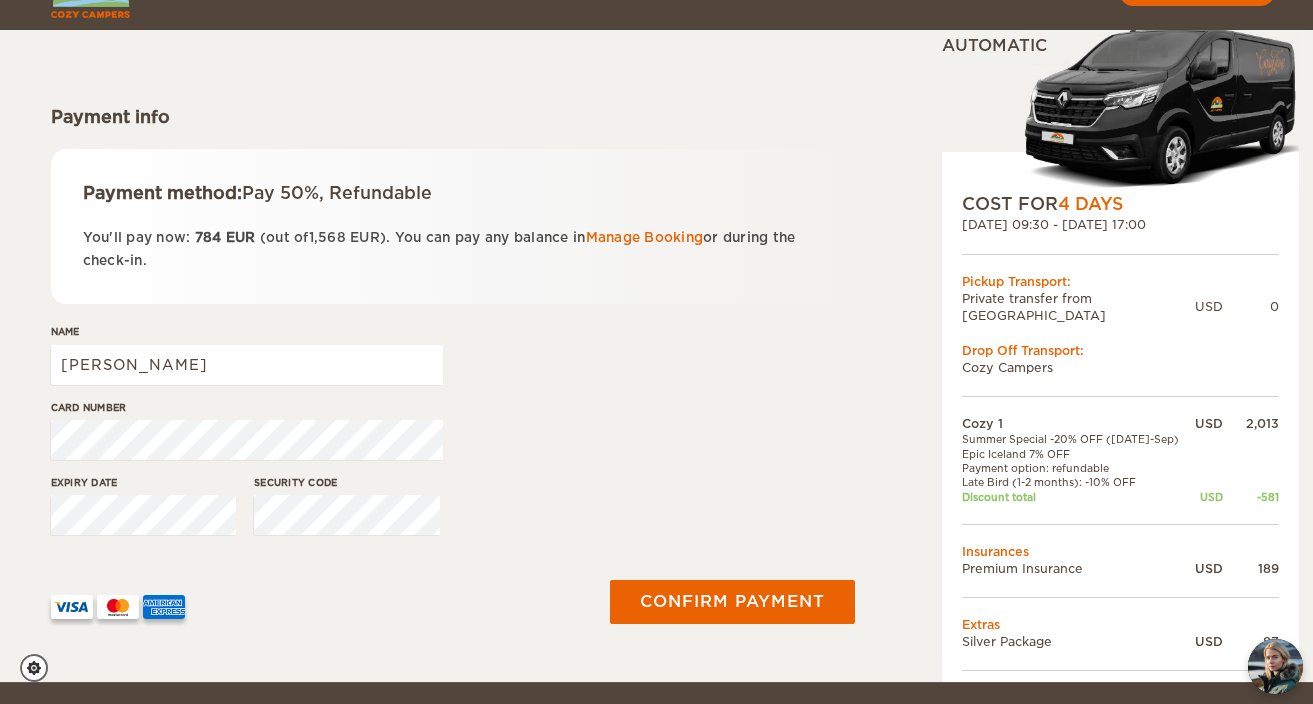 scroll, scrollTop: 214, scrollLeft: 0, axis: vertical 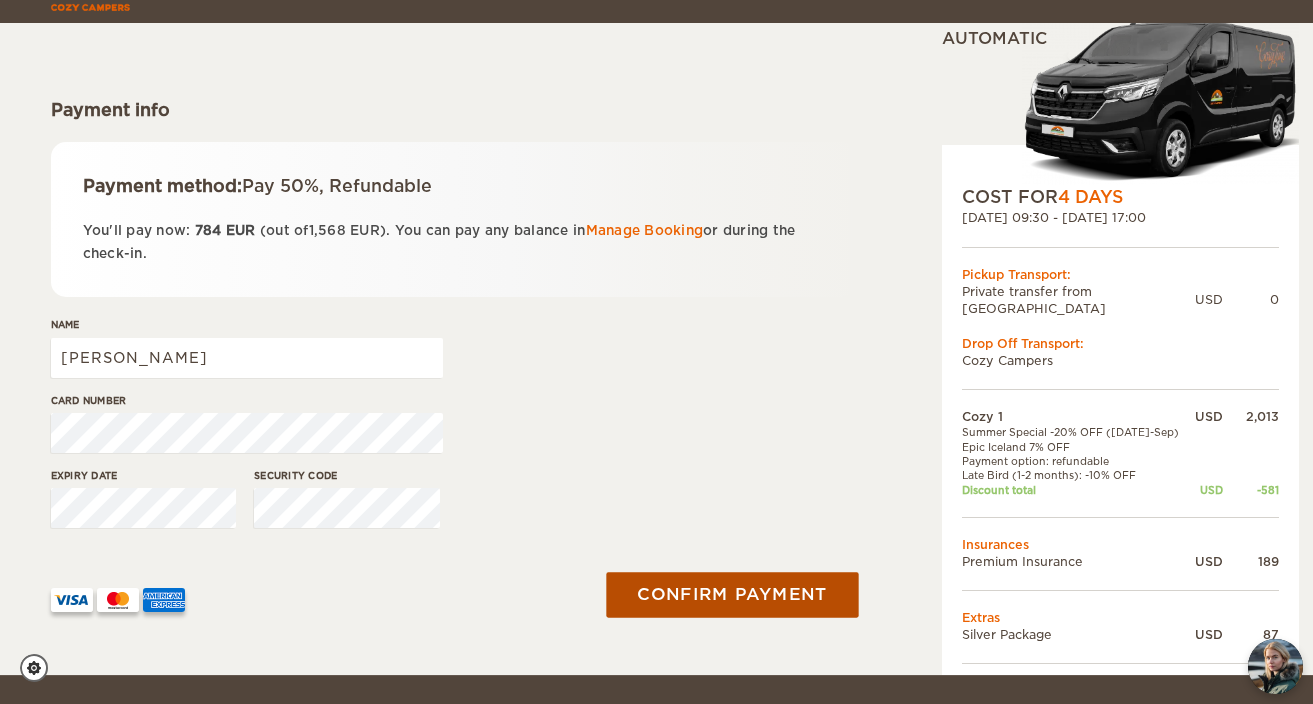 click on "Confirm payment" at bounding box center [733, 595] 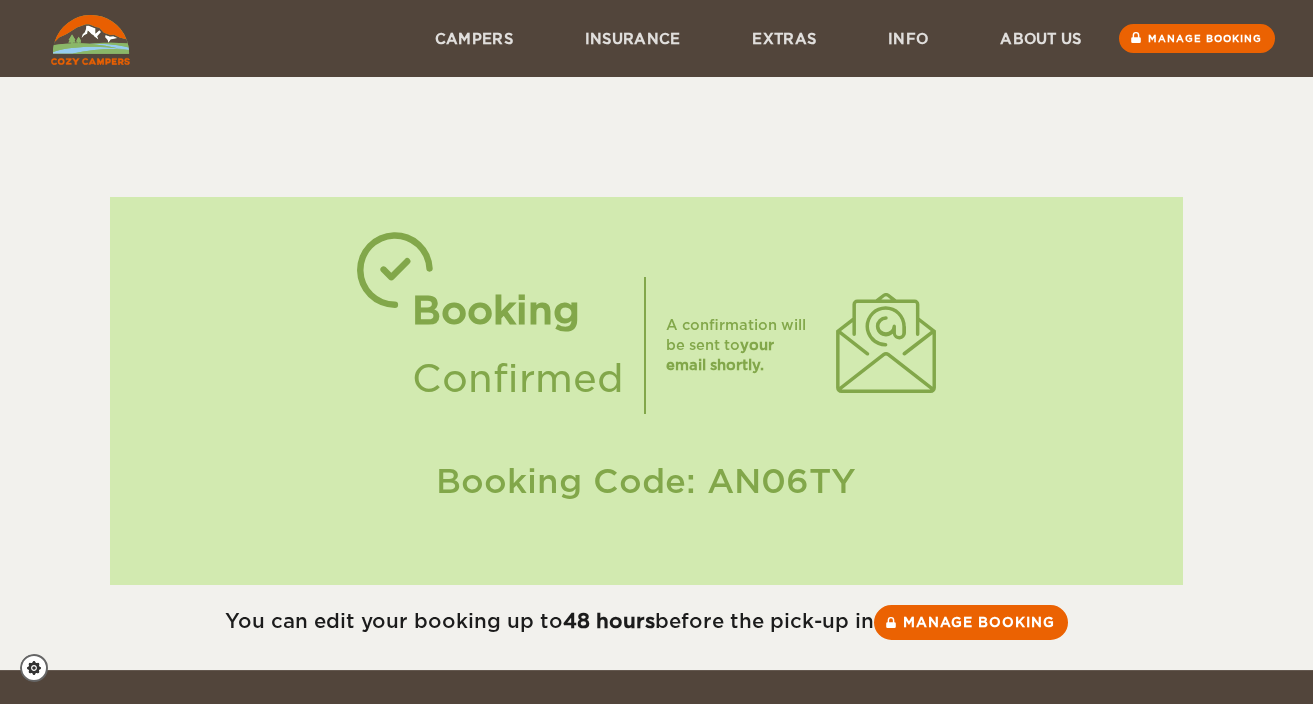 scroll, scrollTop: 0, scrollLeft: 0, axis: both 